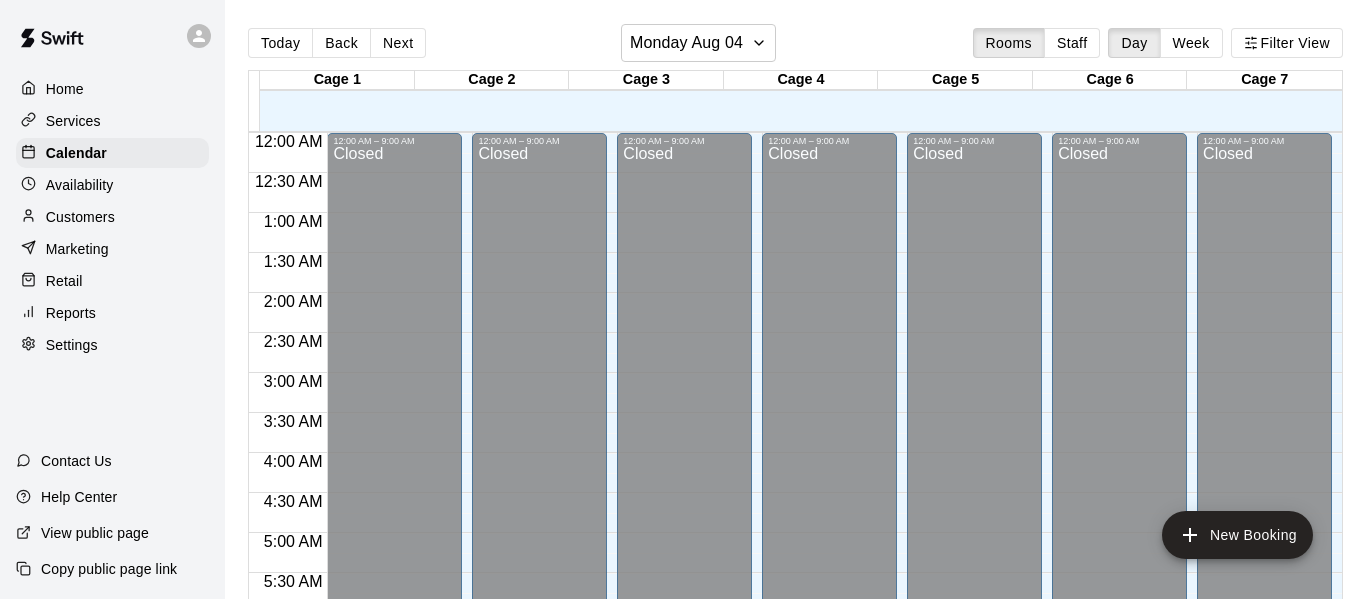 scroll, scrollTop: 0, scrollLeft: 0, axis: both 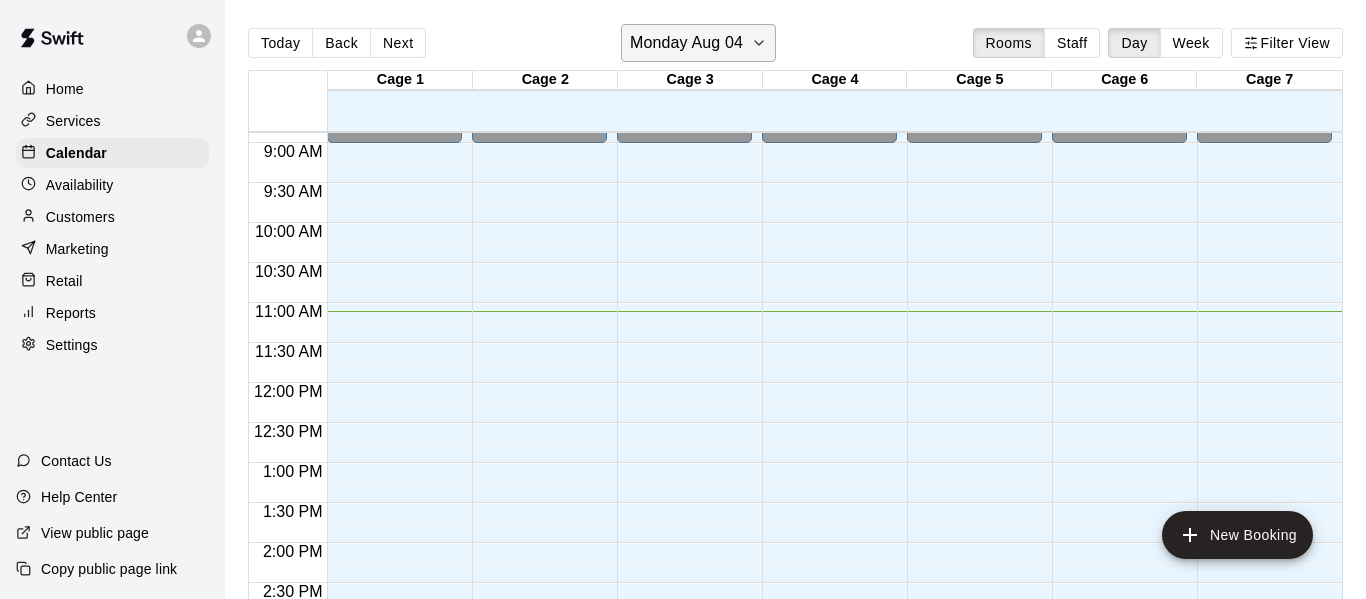 click on "Monday Aug 04" at bounding box center [686, 43] 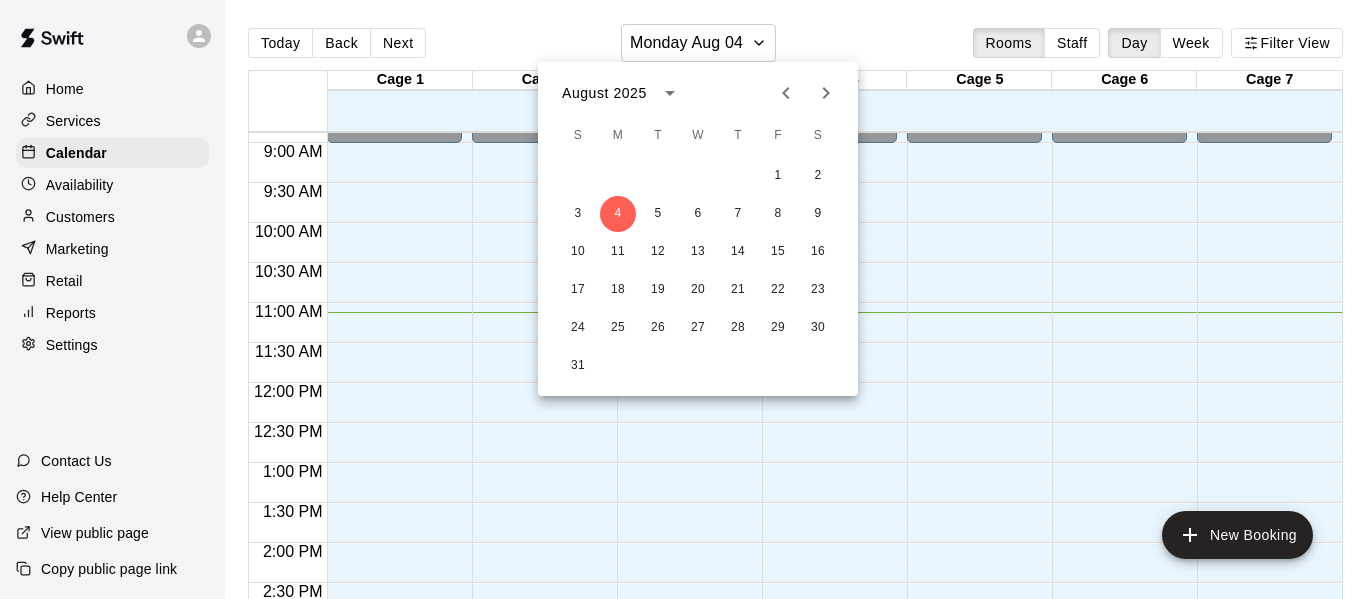 click 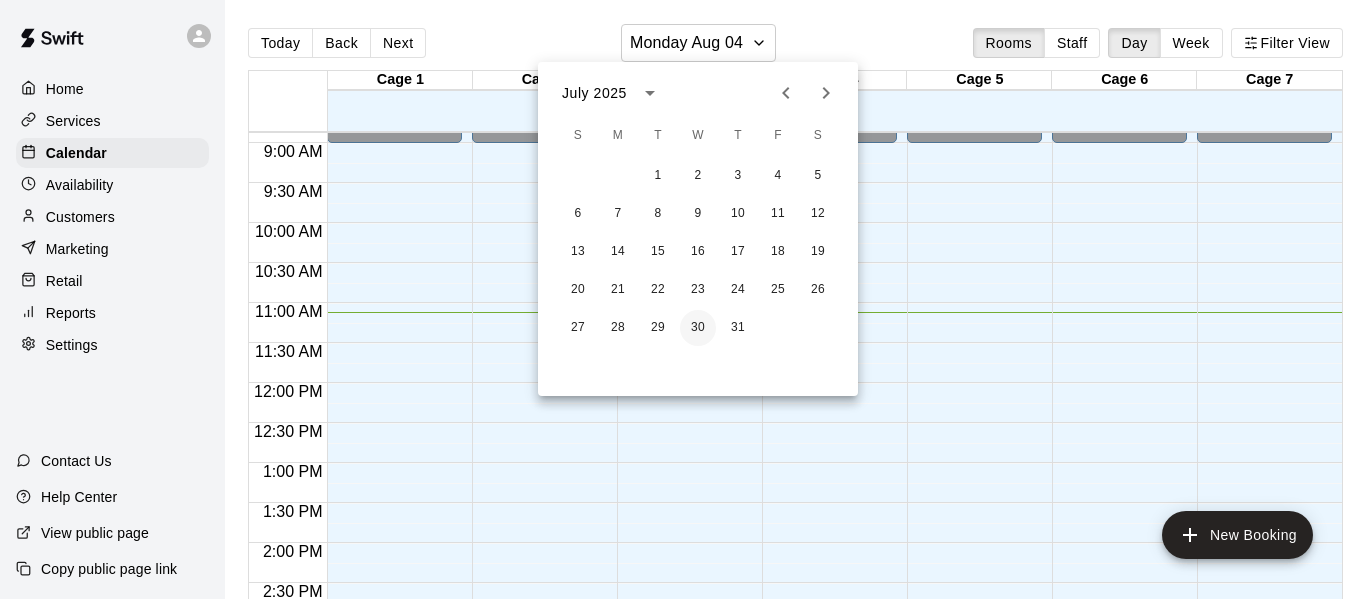 click on "30" at bounding box center (698, 328) 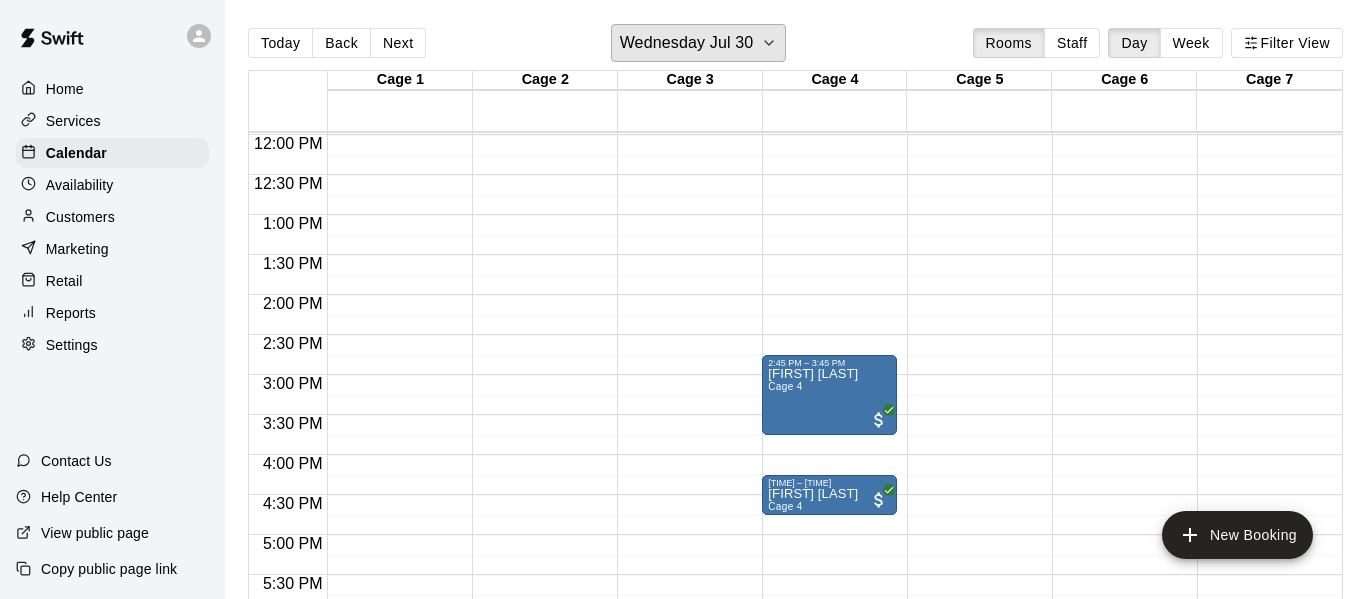 scroll, scrollTop: 953, scrollLeft: 0, axis: vertical 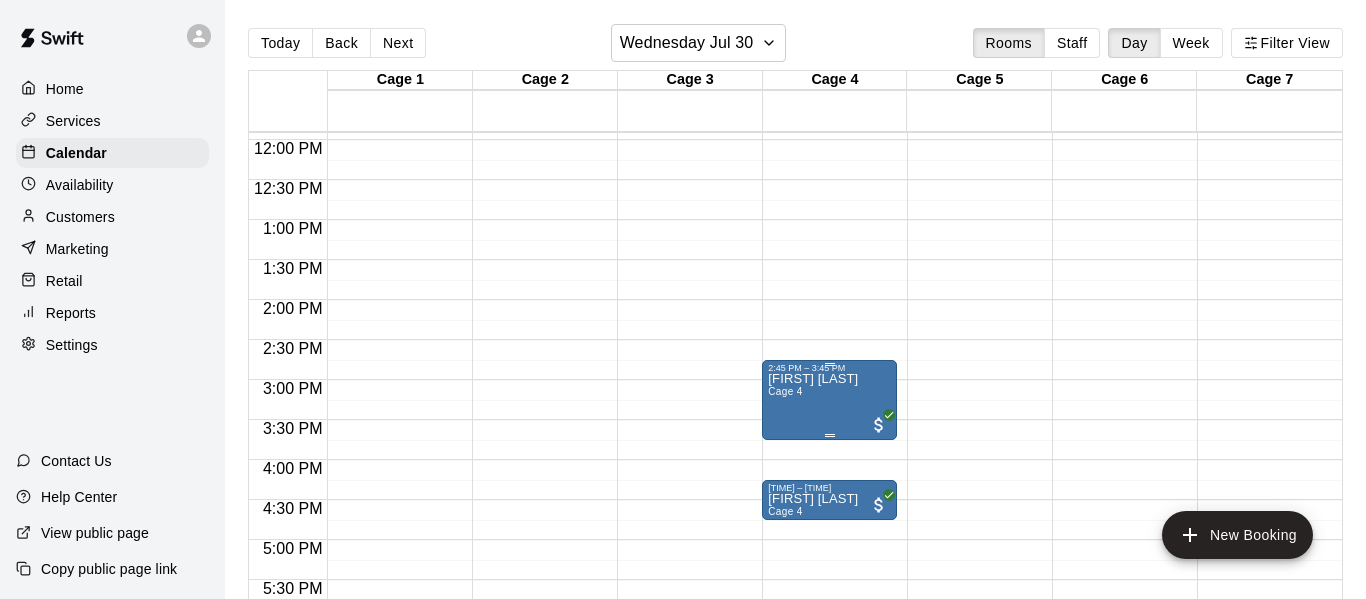 click on "[FIRST] [LAST] Cage 4" at bounding box center (813, 672) 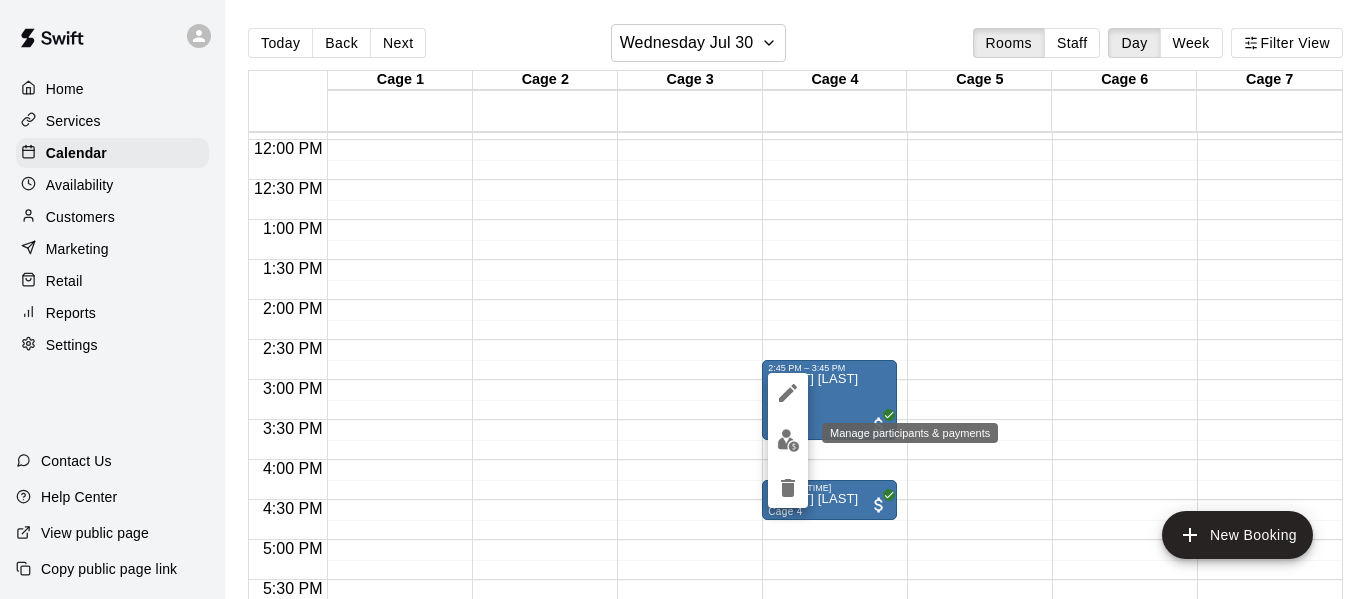 click at bounding box center [788, 440] 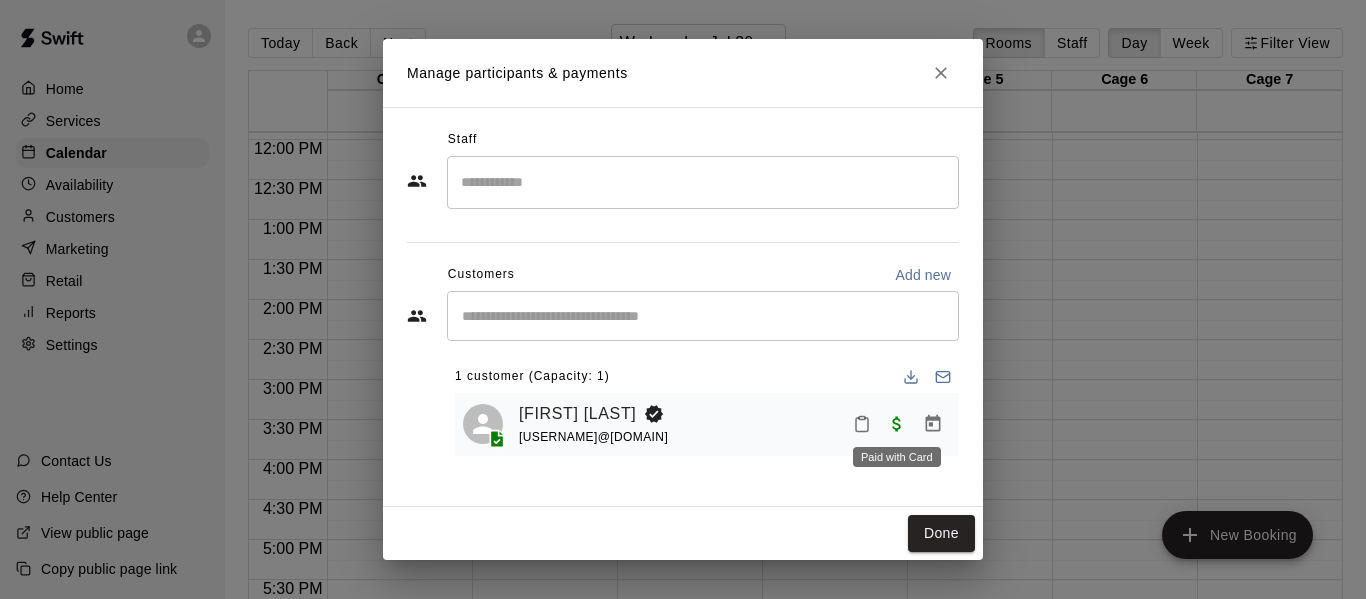 click at bounding box center (897, 423) 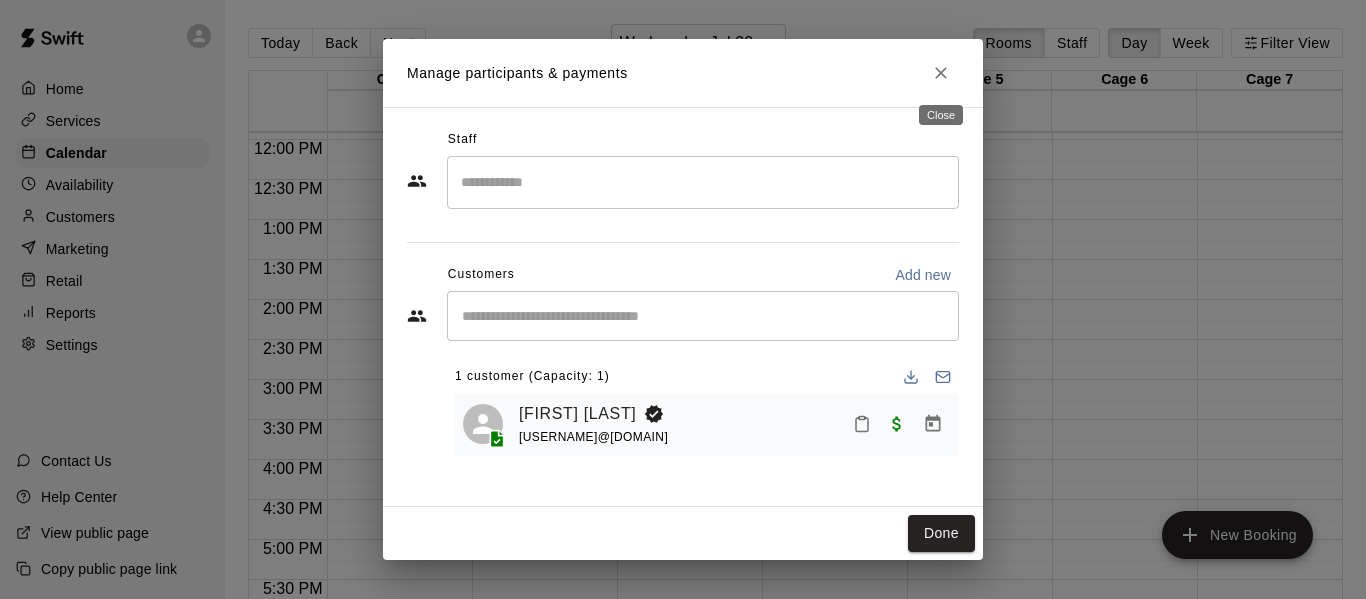 click 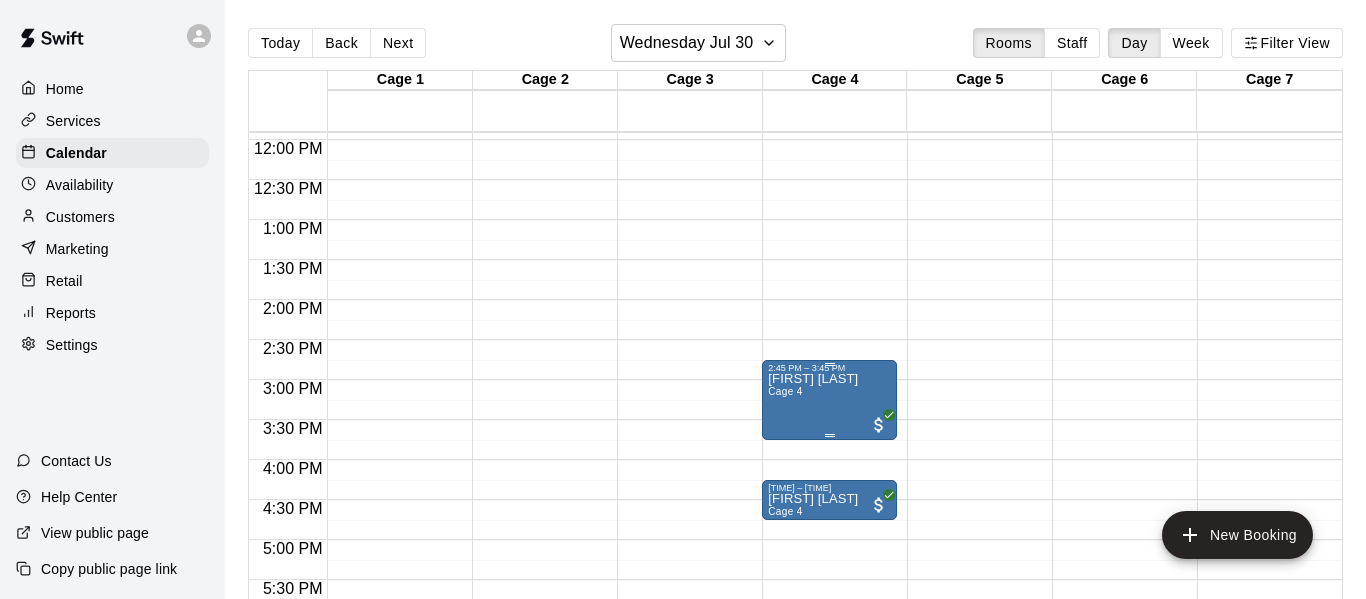 click on "[FIRST] [LAST] Cage 4" at bounding box center (813, 672) 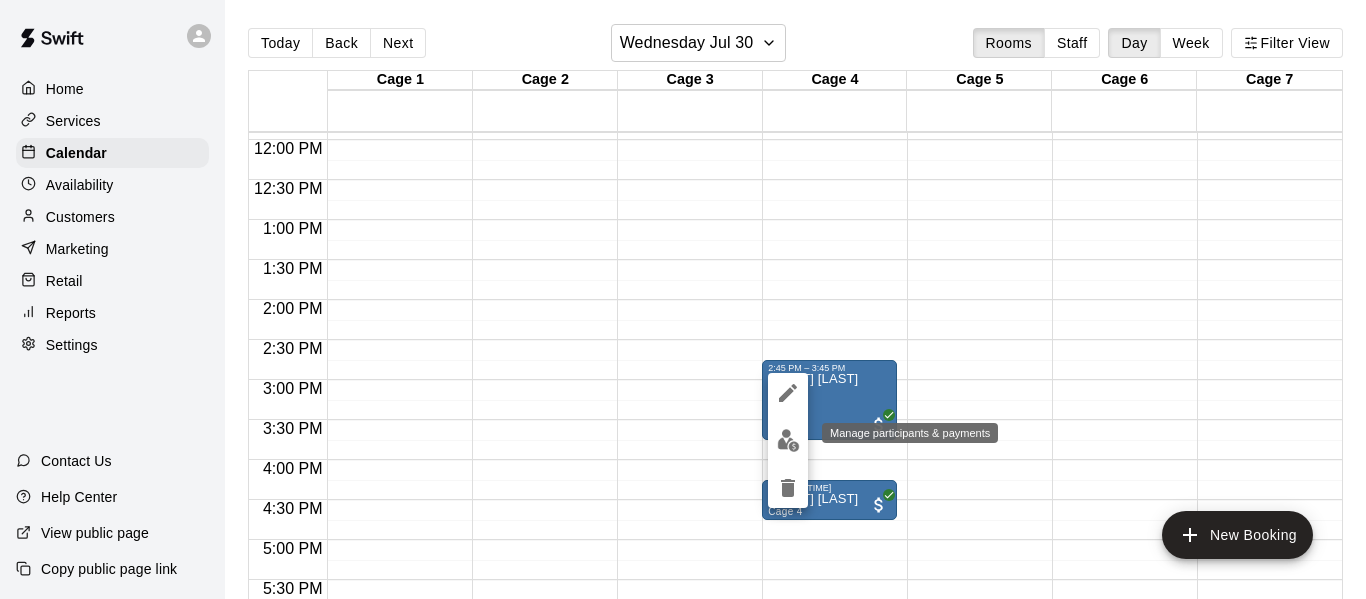 click at bounding box center (788, 440) 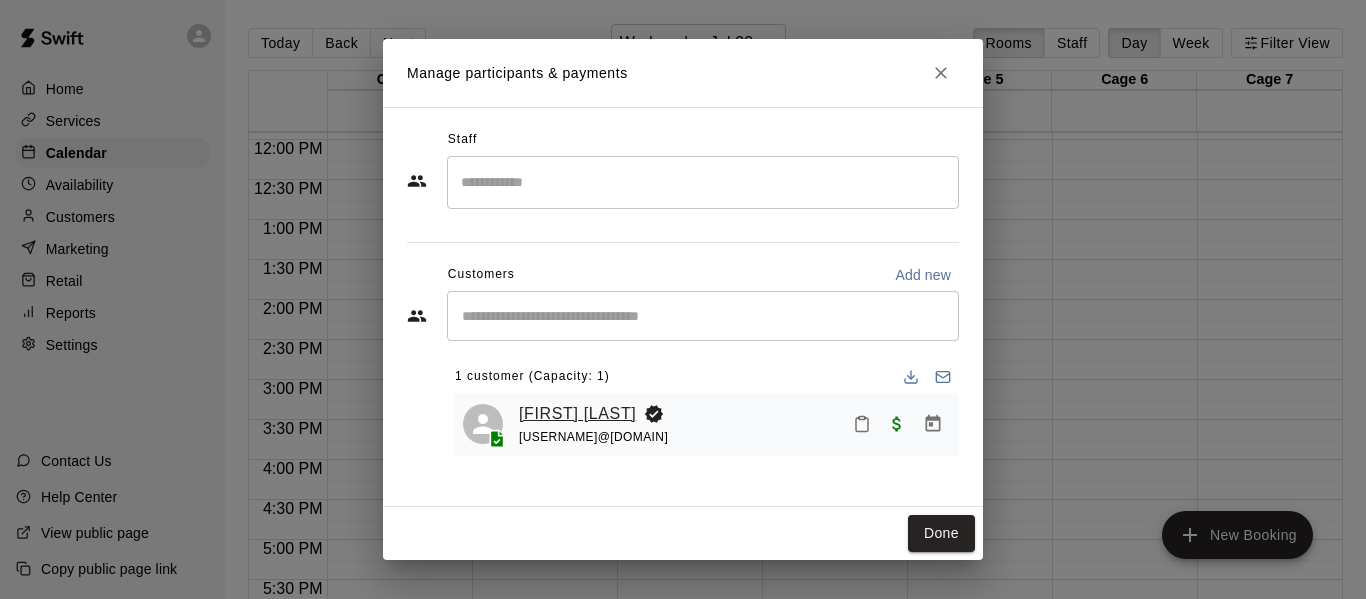 click on "[FIRST] [LAST]" at bounding box center (577, 414) 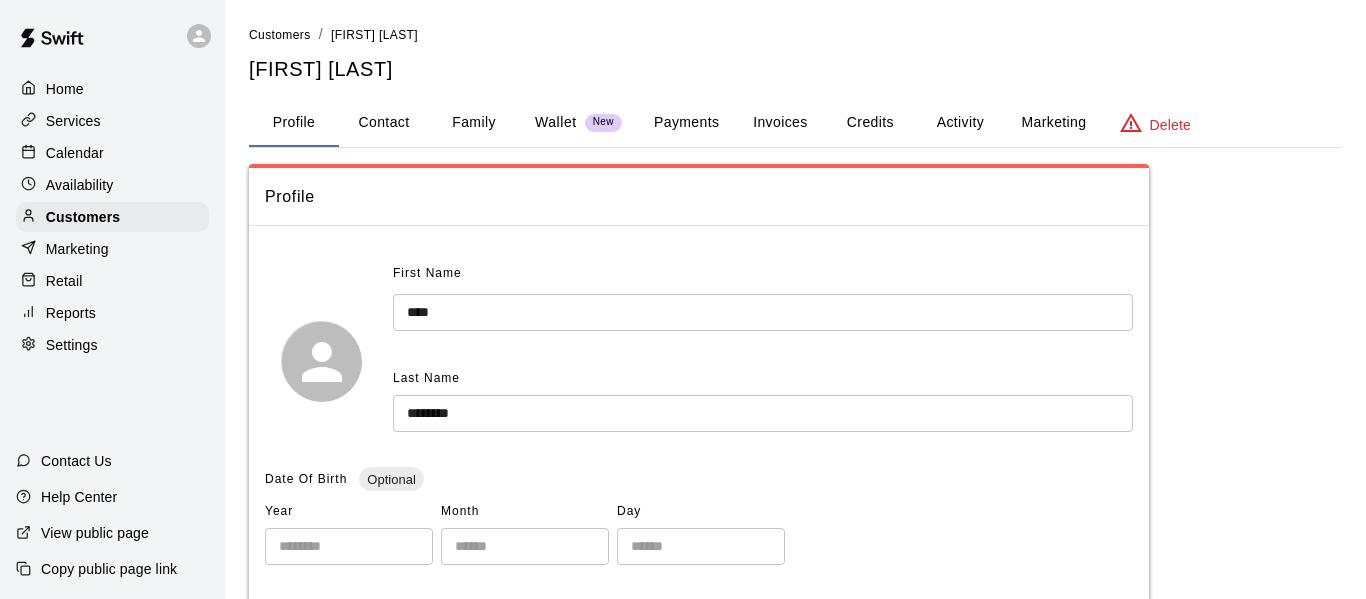 click on "Payments" at bounding box center [686, 123] 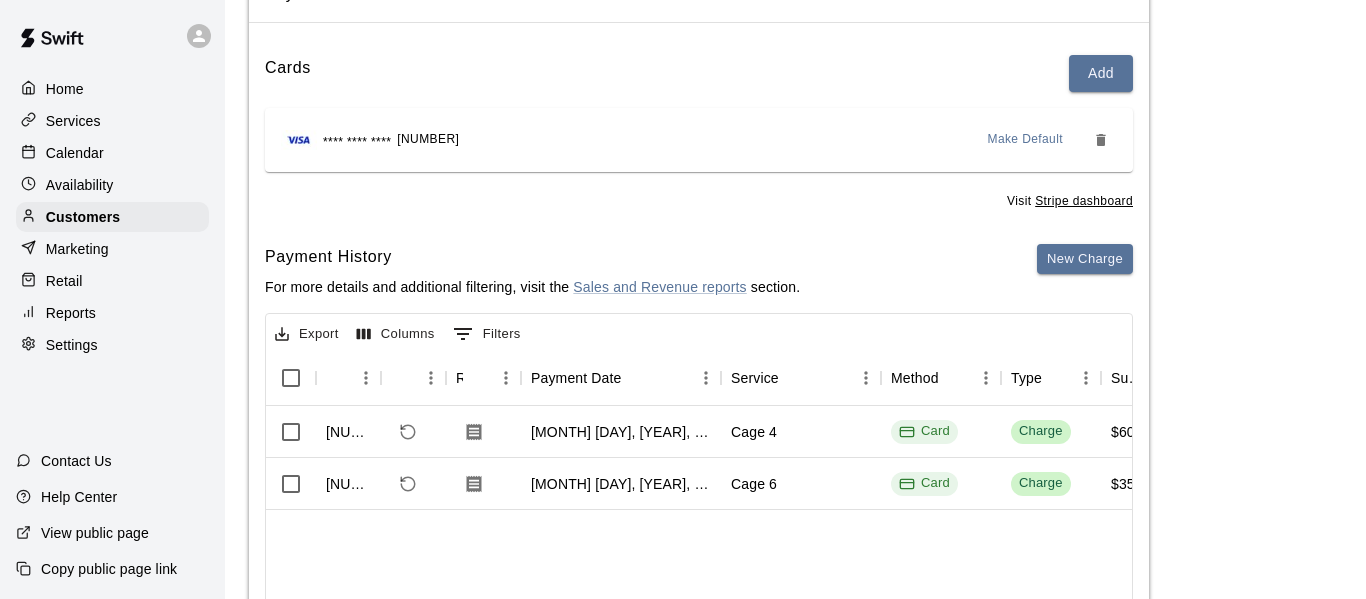 scroll, scrollTop: 205, scrollLeft: 0, axis: vertical 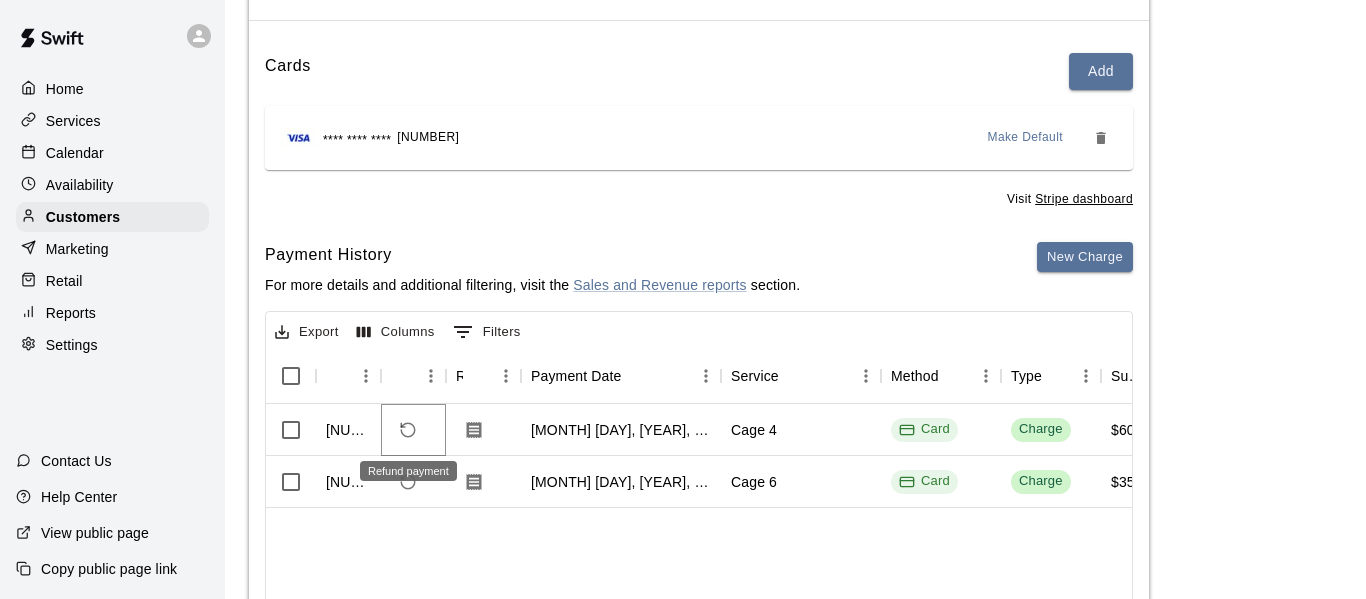click 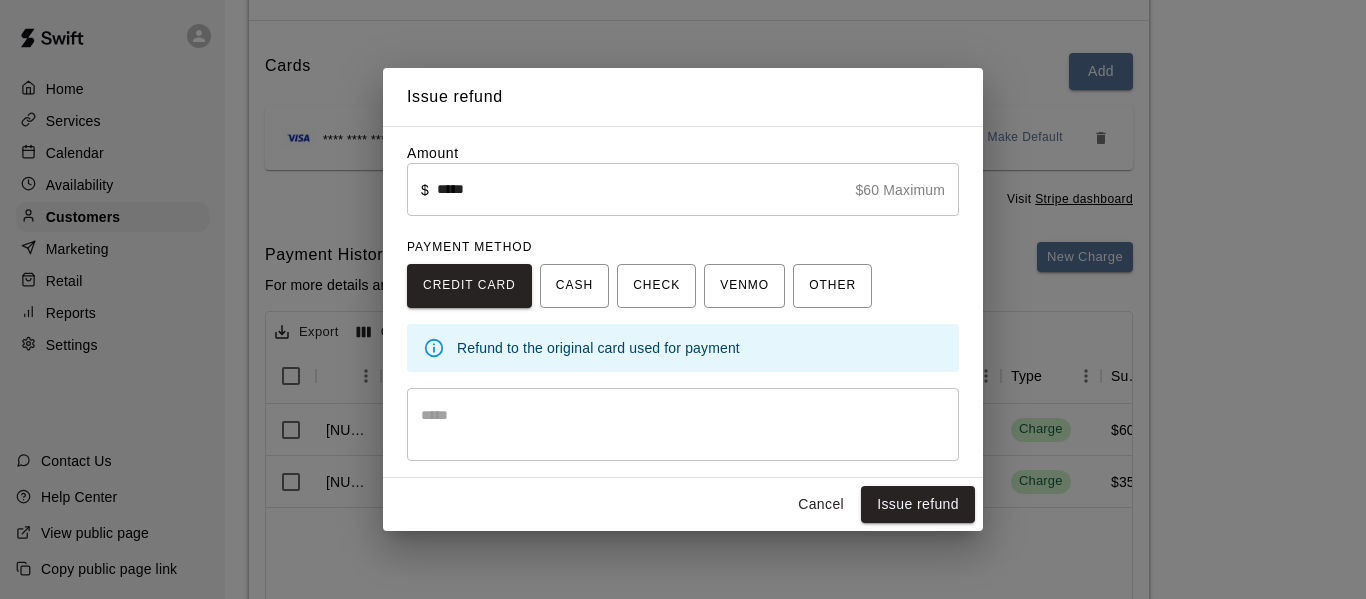 click at bounding box center [683, 425] 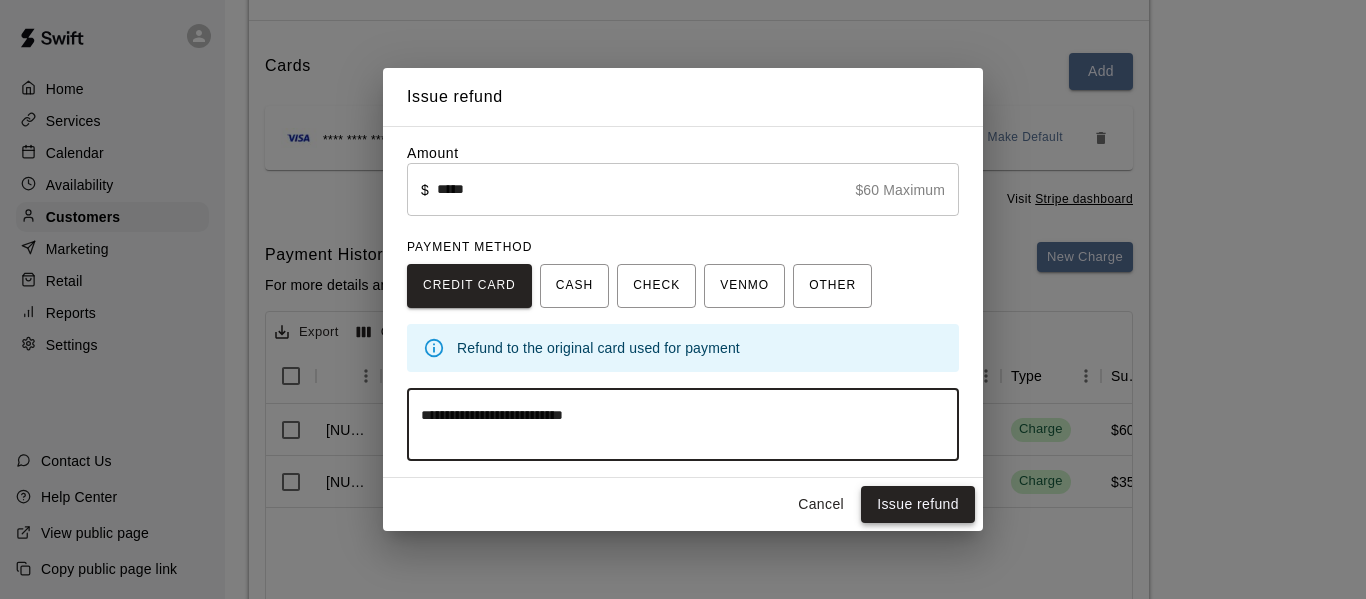 type on "**********" 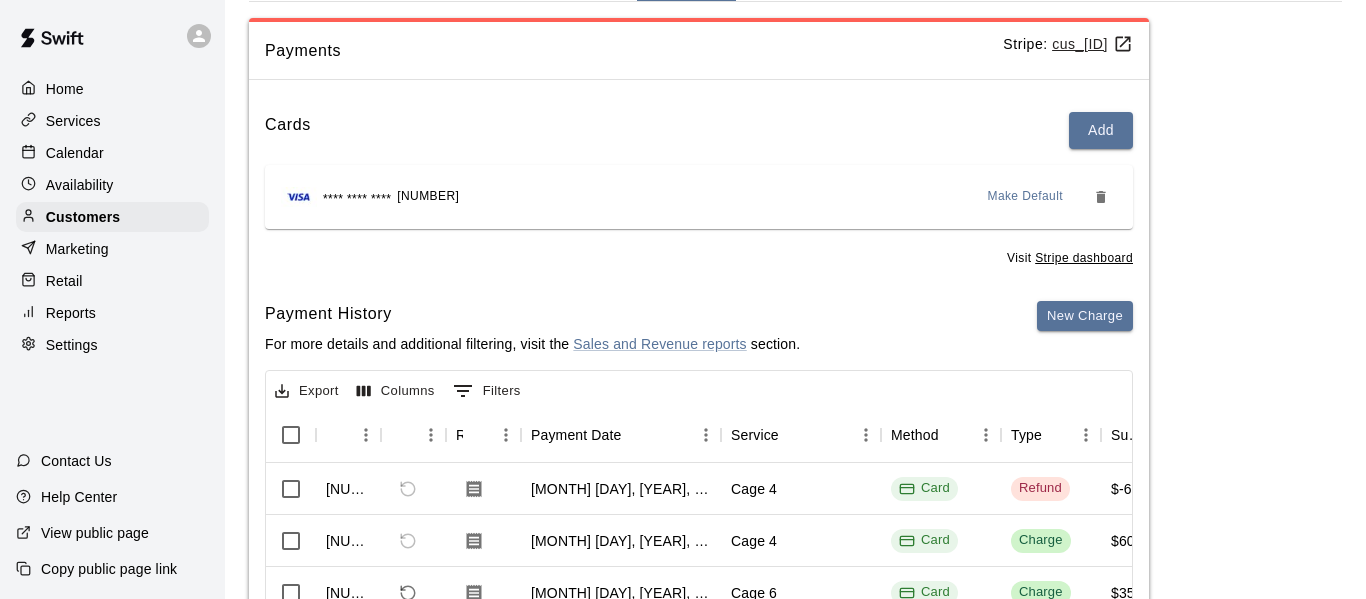 scroll, scrollTop: 164, scrollLeft: 0, axis: vertical 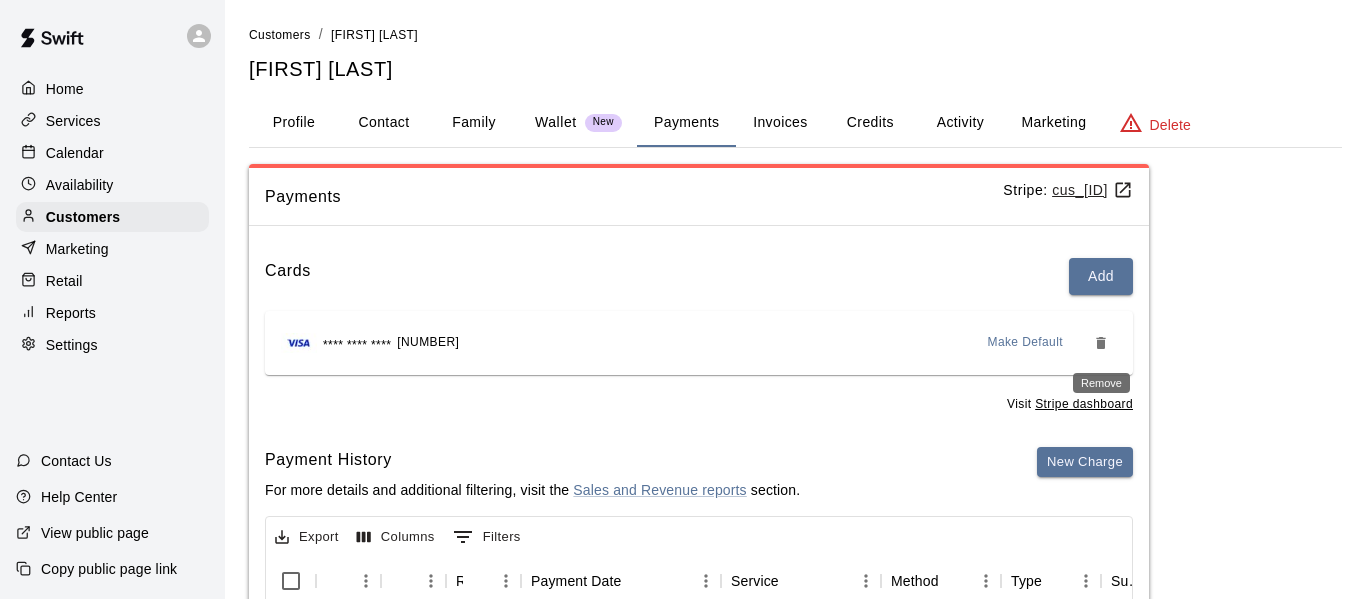 click 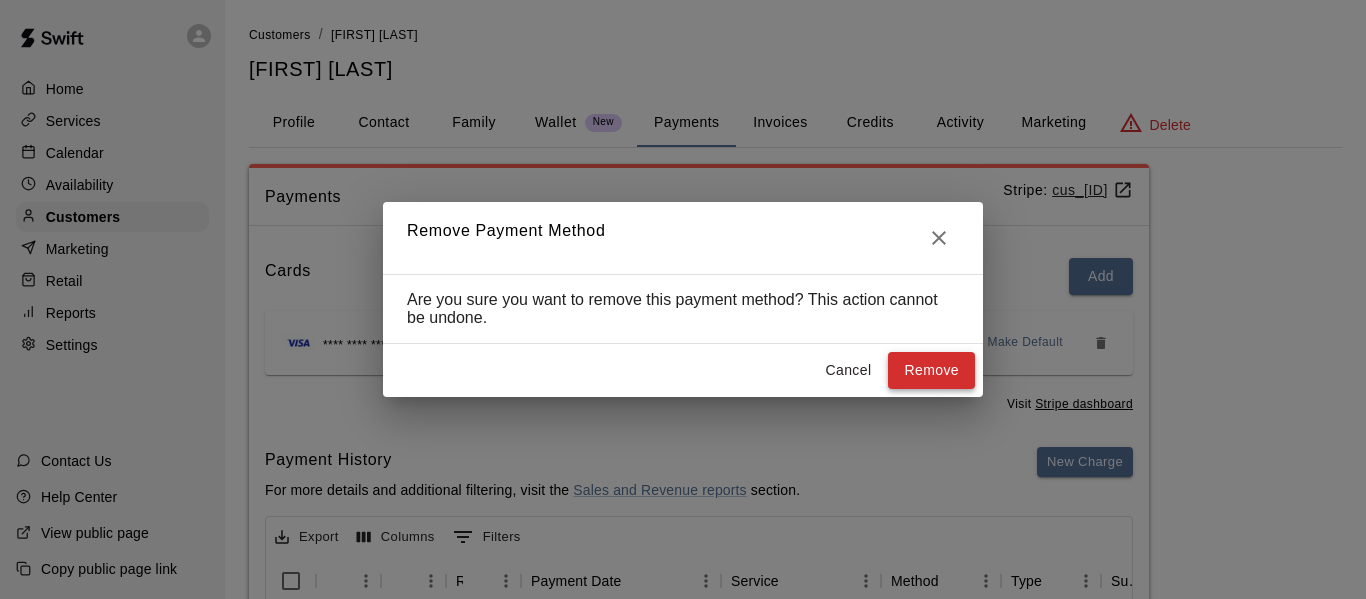 click on "Remove" at bounding box center [931, 370] 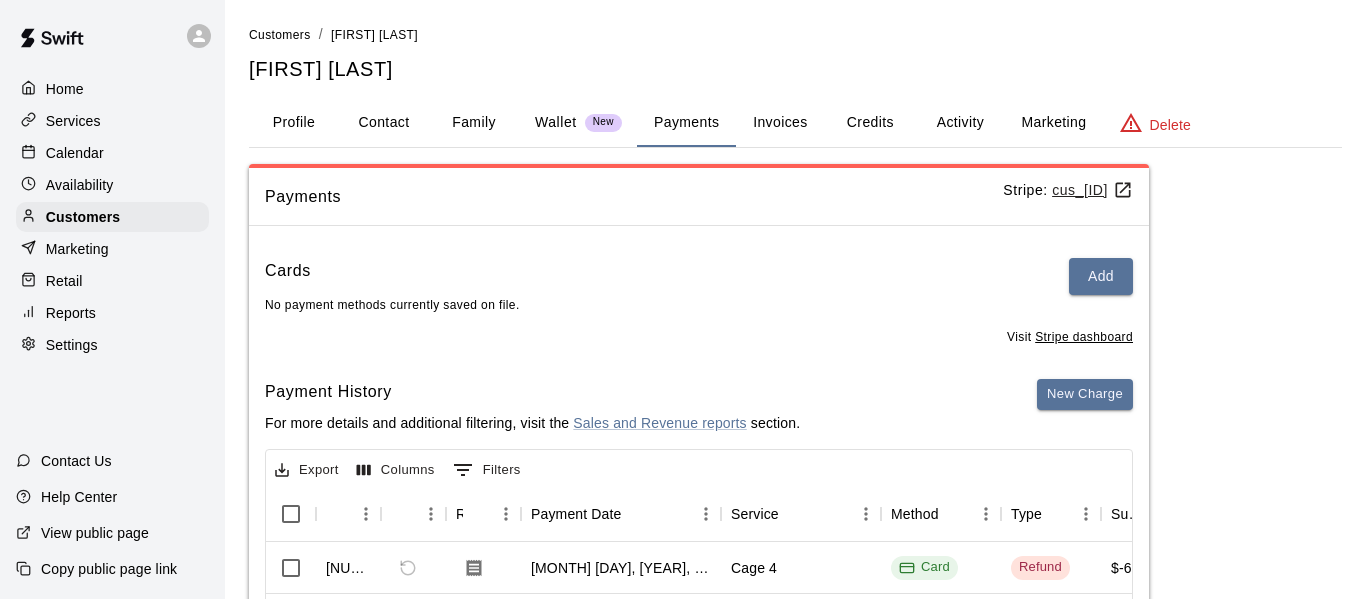scroll, scrollTop: 1, scrollLeft: 0, axis: vertical 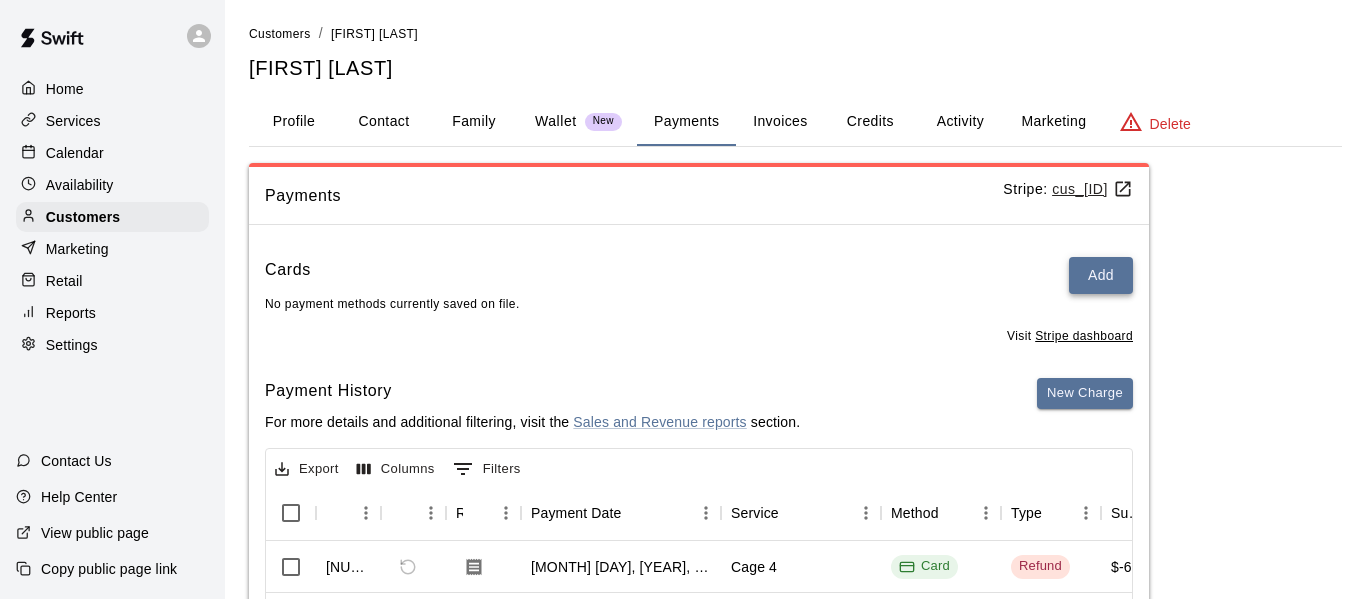 click on "Add" at bounding box center [1101, 275] 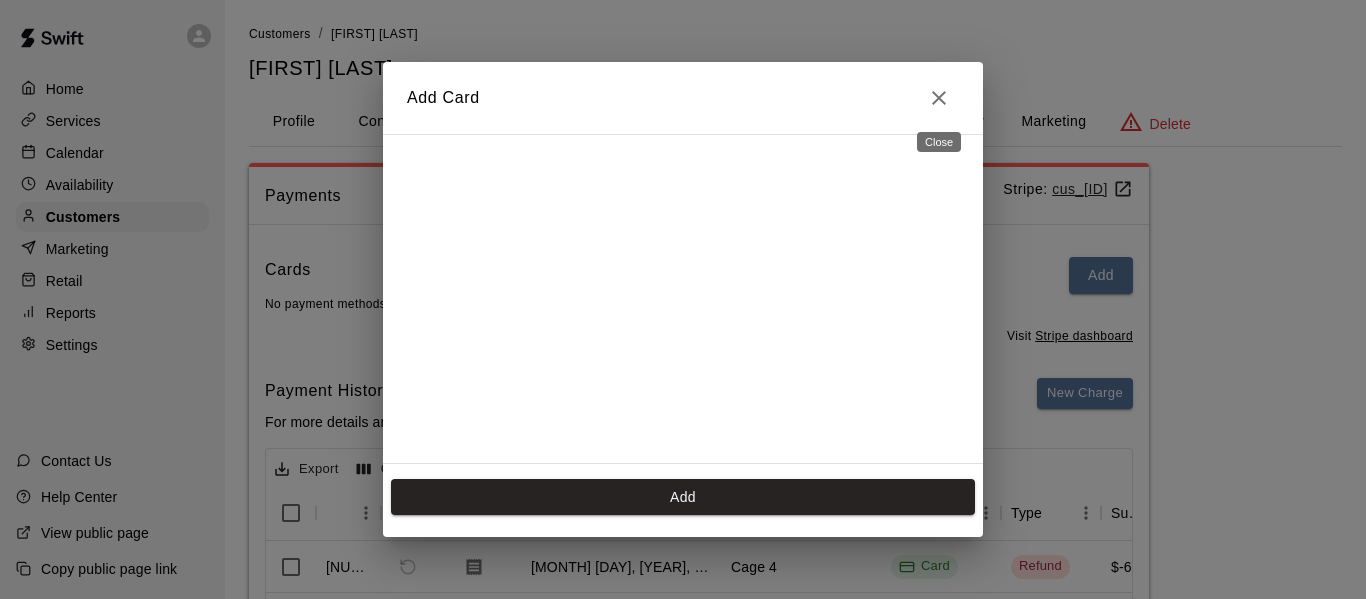 click 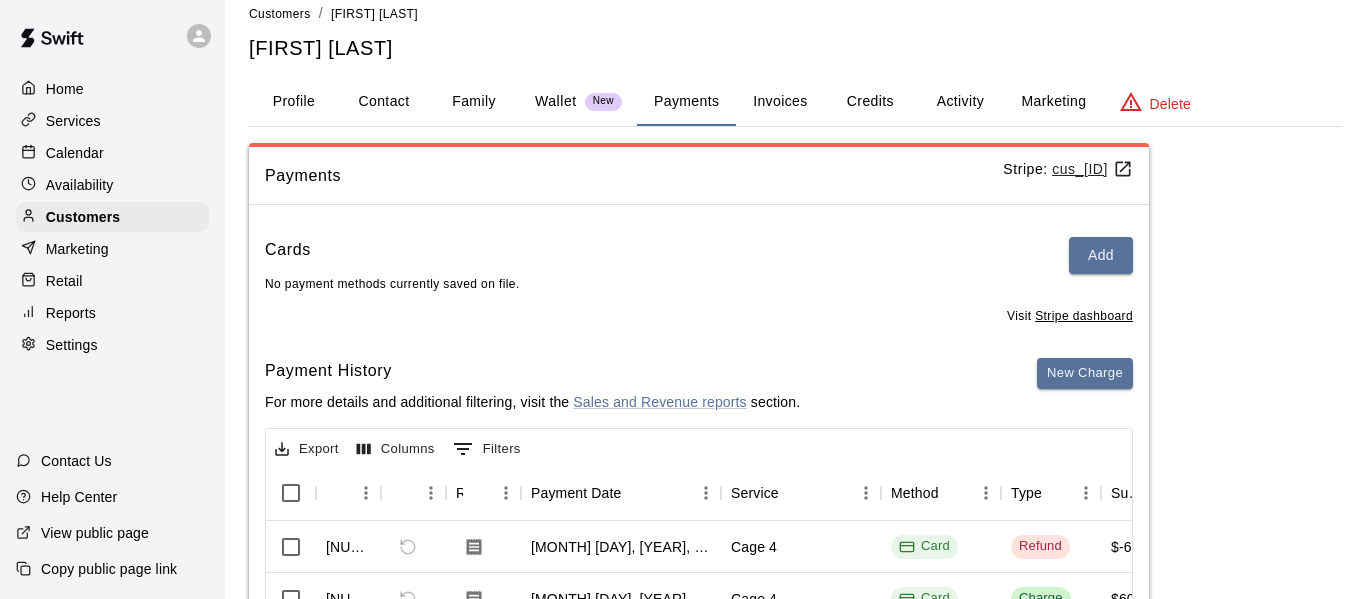 scroll, scrollTop: 0, scrollLeft: 0, axis: both 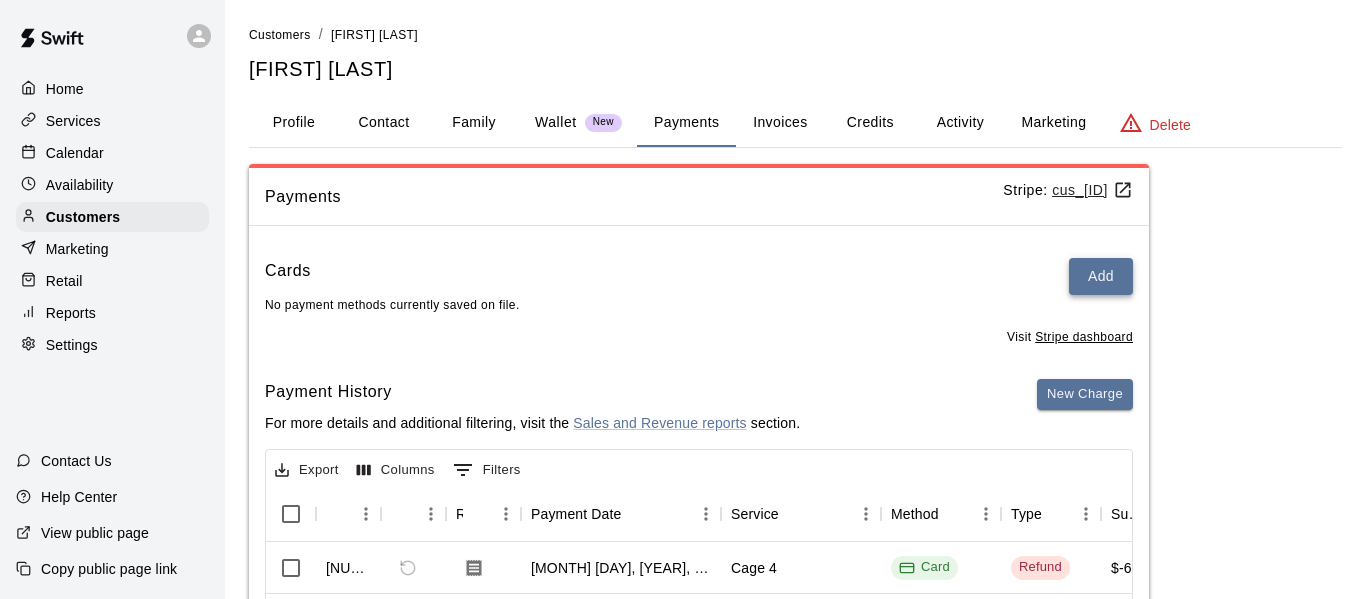 click on "Add" at bounding box center [1101, 276] 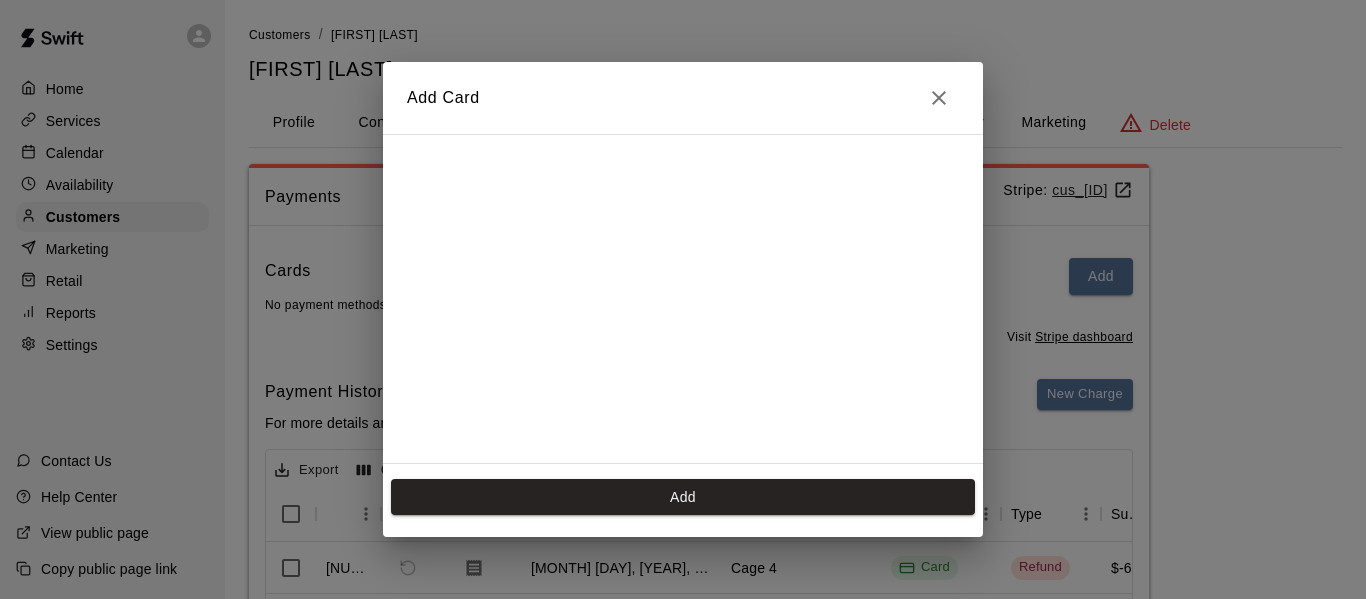 scroll, scrollTop: 357, scrollLeft: 0, axis: vertical 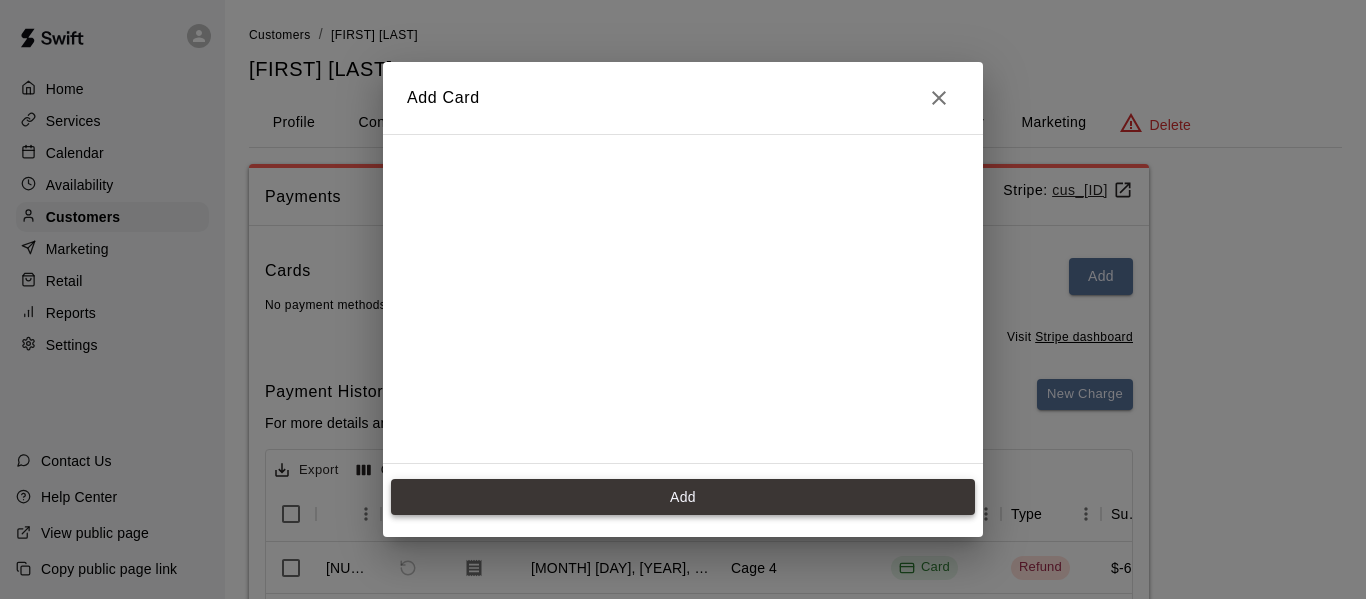 click on "Add" at bounding box center [683, 497] 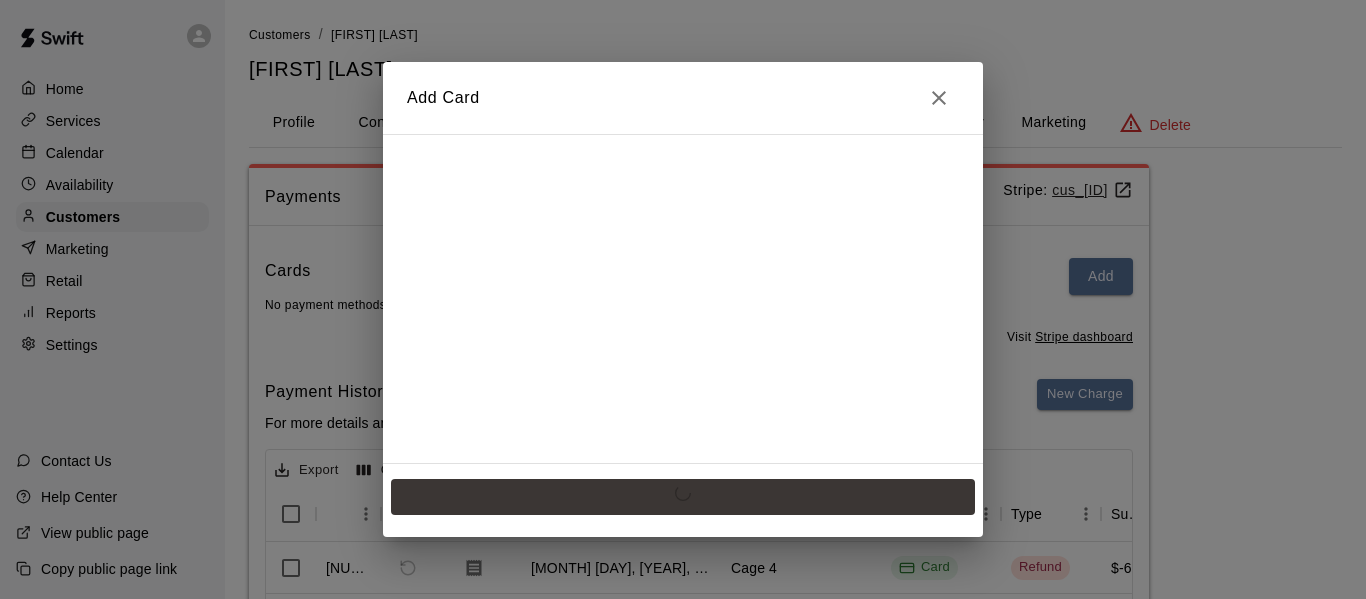 scroll, scrollTop: 0, scrollLeft: 0, axis: both 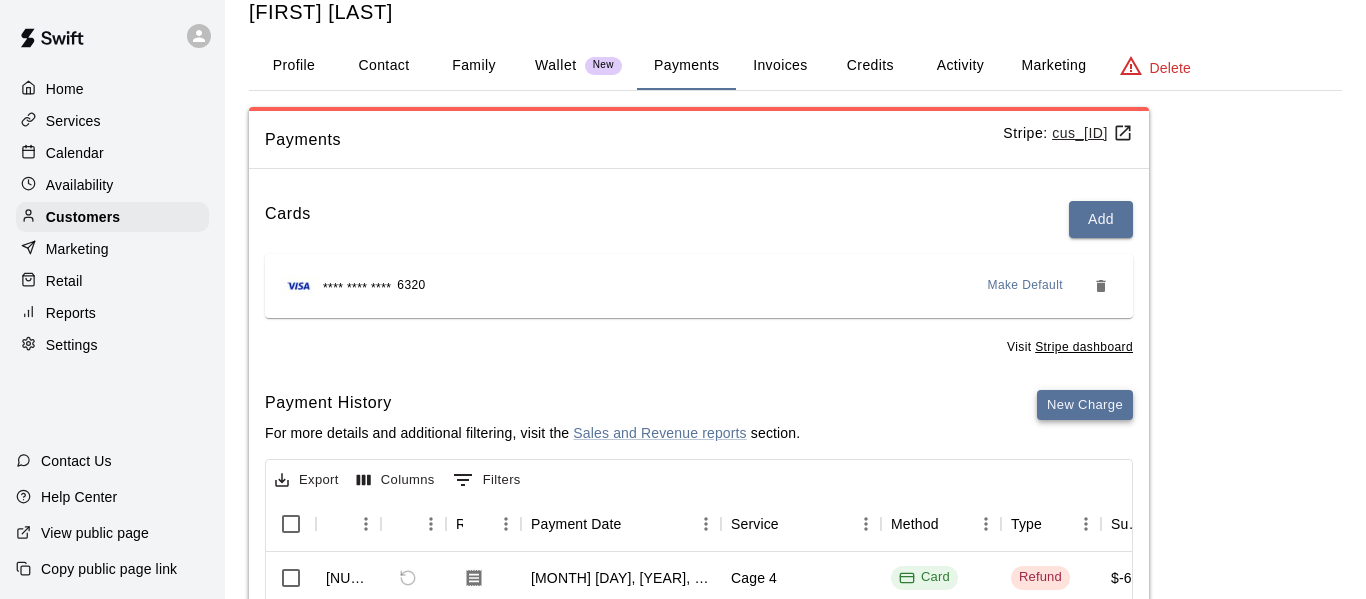 click on "New Charge" at bounding box center (1085, 405) 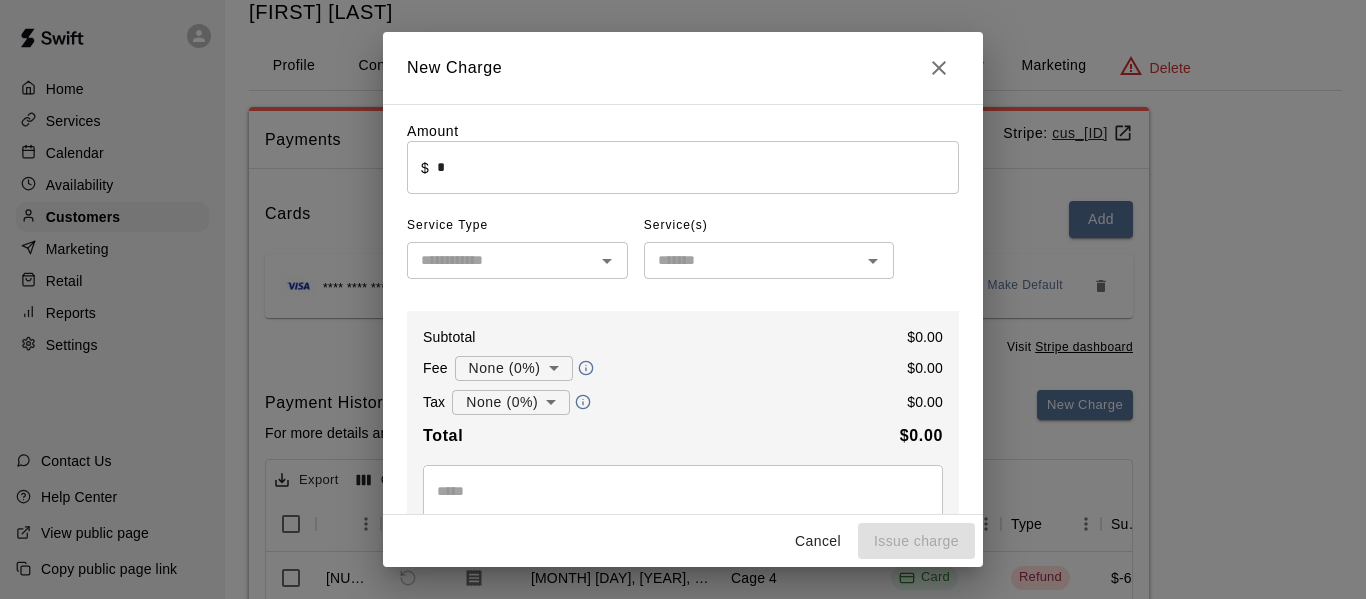 click on "*" at bounding box center [698, 167] 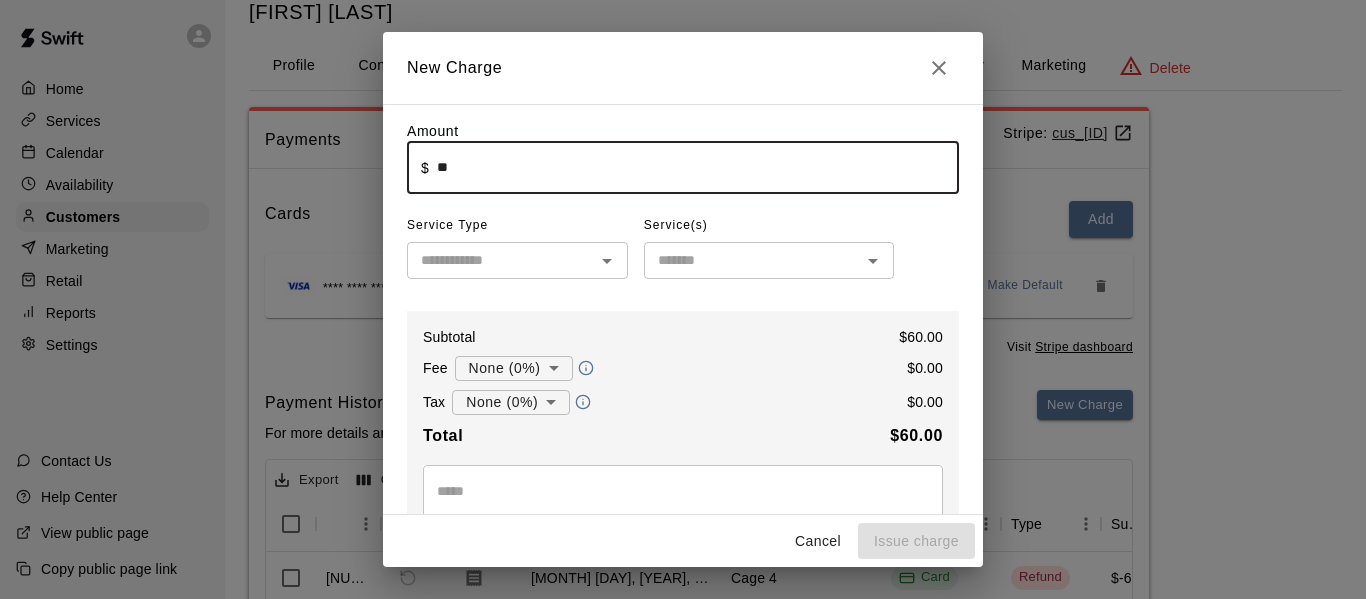 click at bounding box center [501, 260] 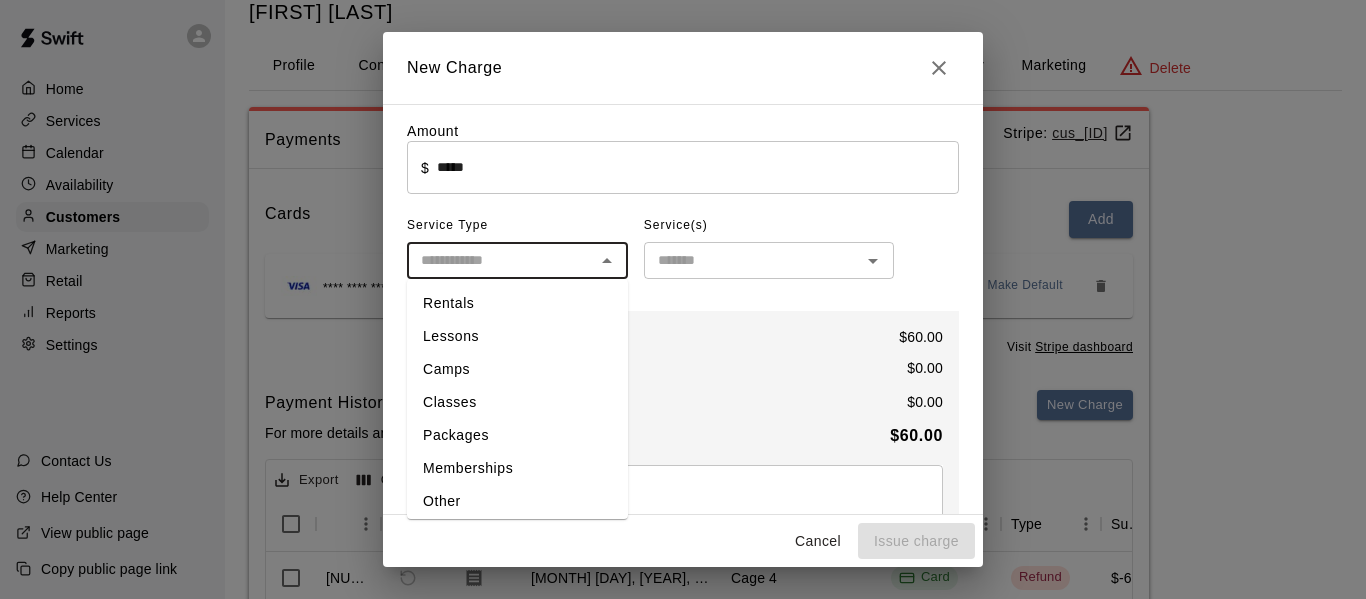 click on "Rentals" at bounding box center (517, 303) 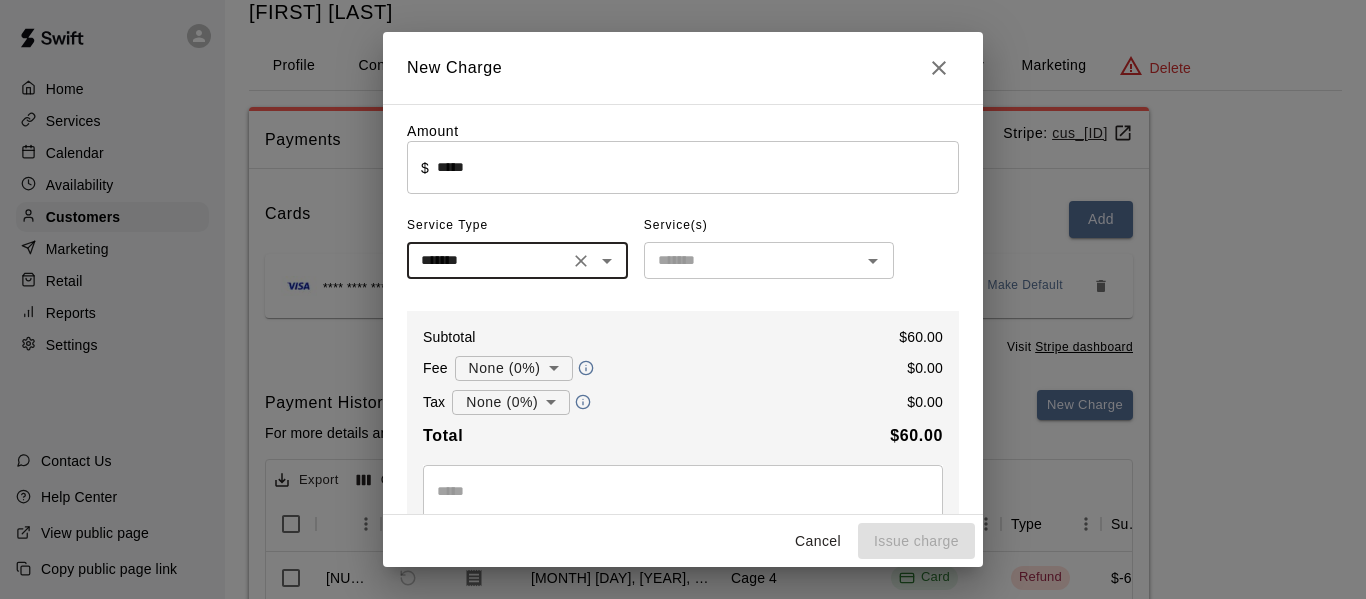 click at bounding box center [752, 260] 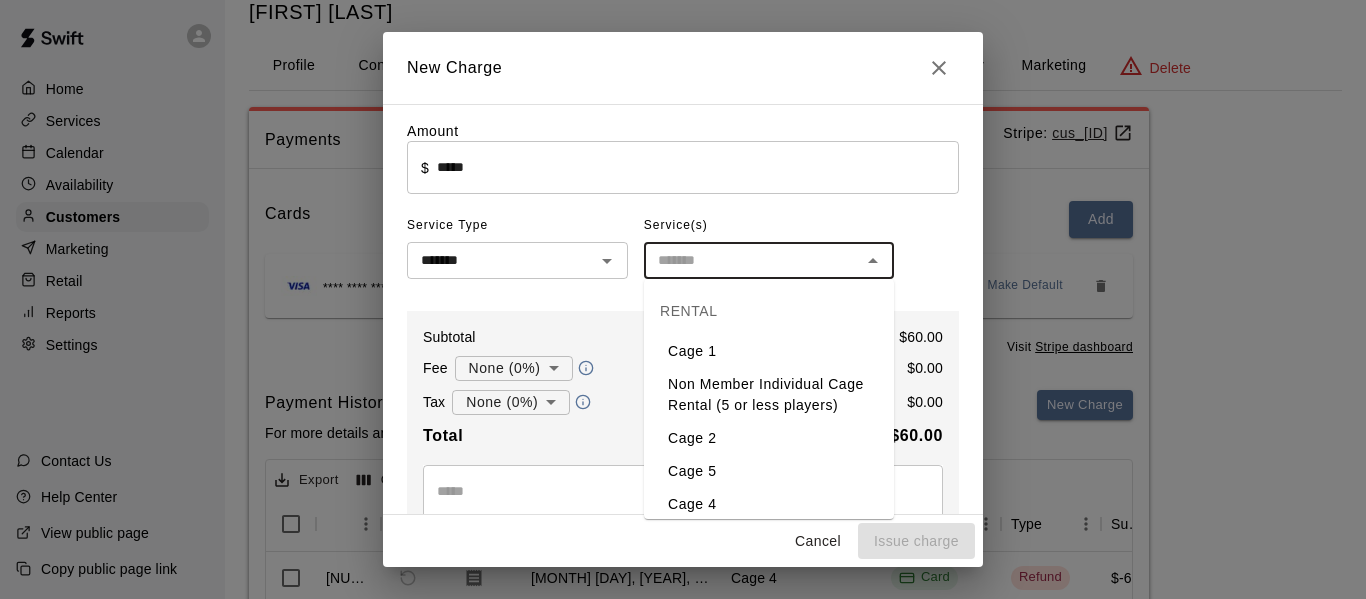 click on "Cage 1" at bounding box center (769, 351) 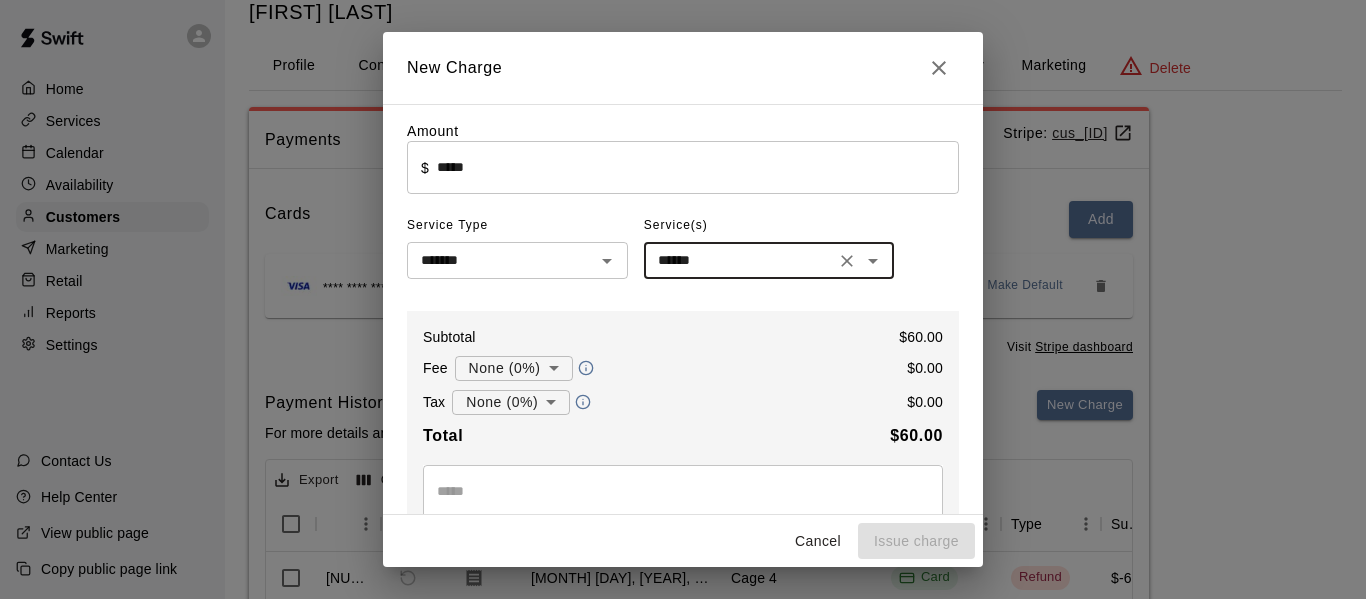 scroll, scrollTop: 287, scrollLeft: 0, axis: vertical 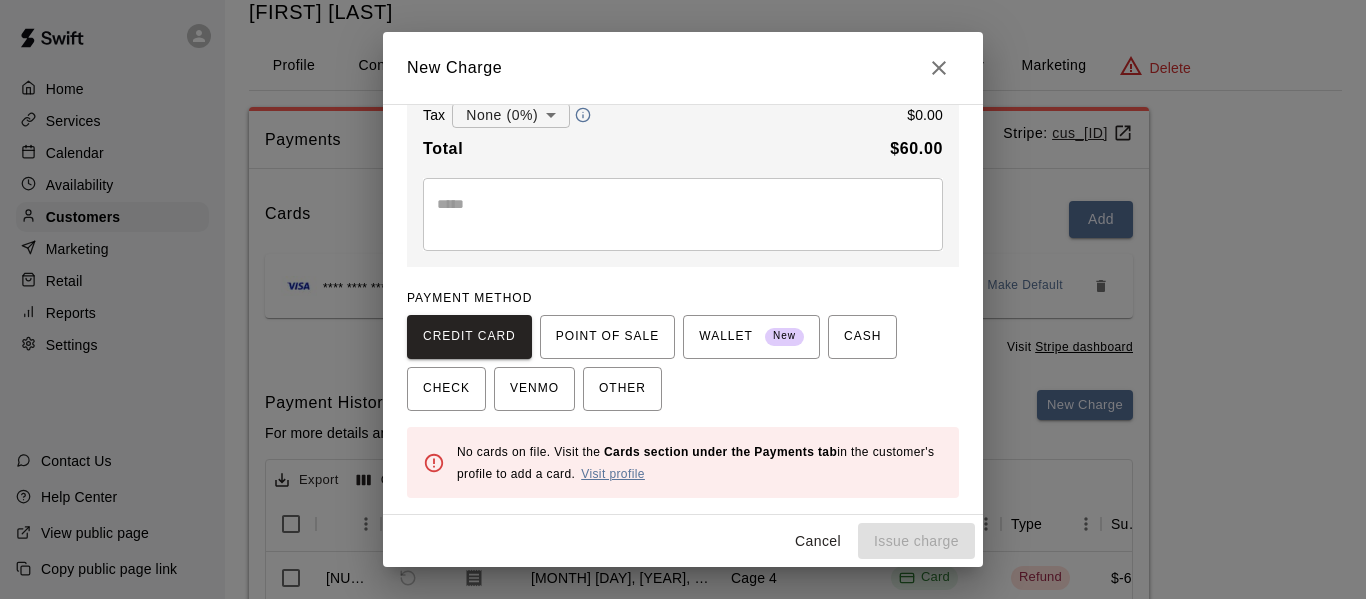 click on "Visit profile" at bounding box center [613, 474] 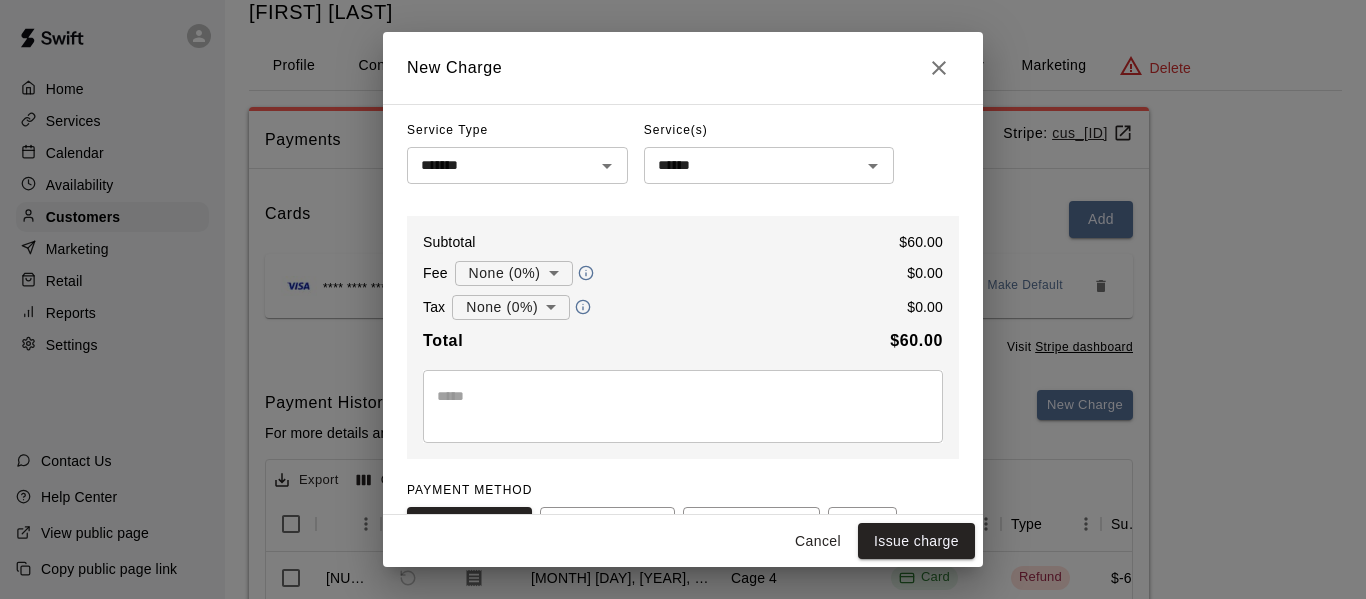 scroll, scrollTop: 266, scrollLeft: 0, axis: vertical 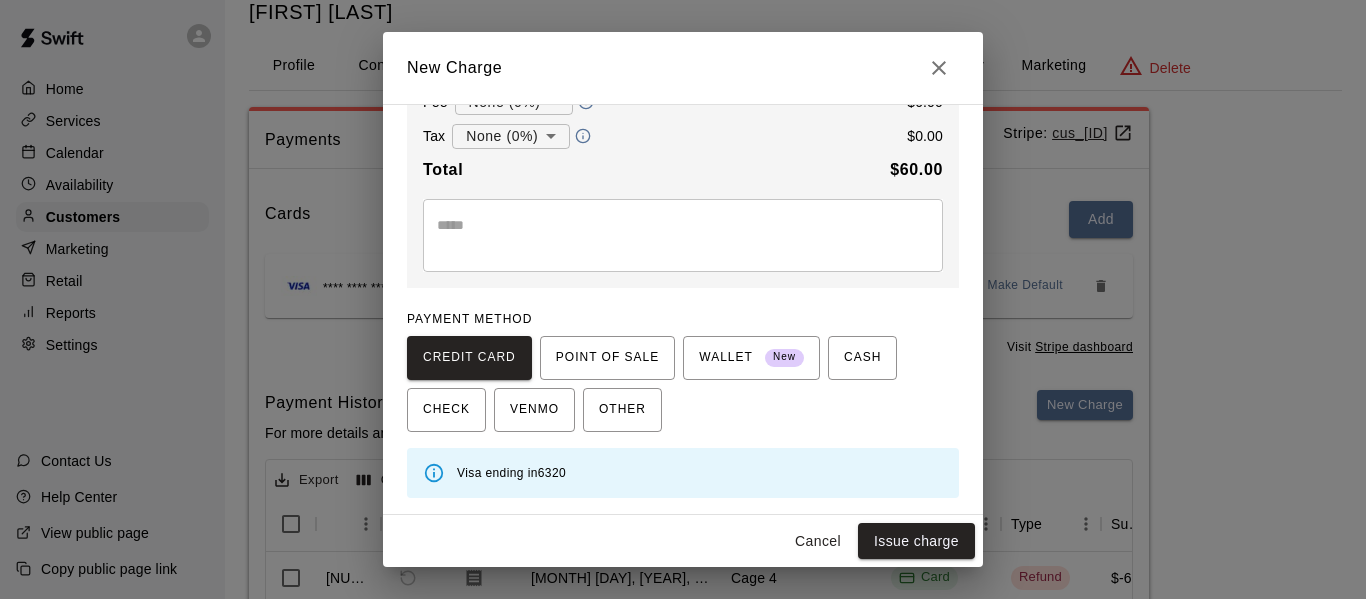 click on "* ​" at bounding box center (683, 235) 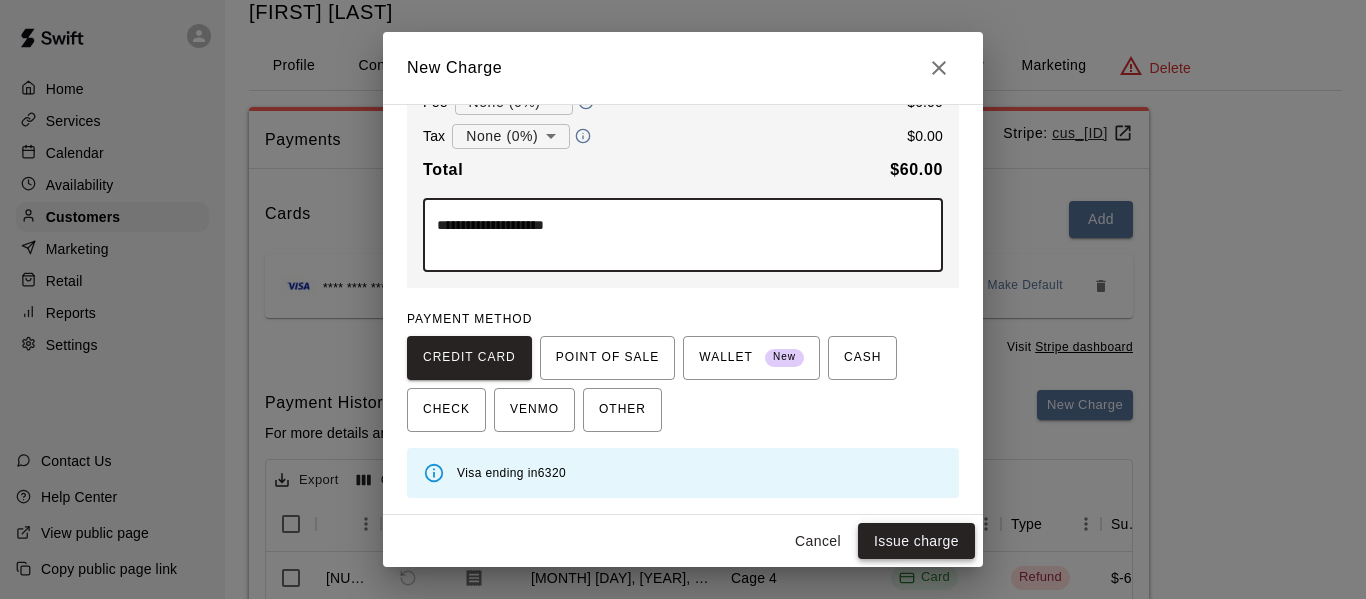 type on "**********" 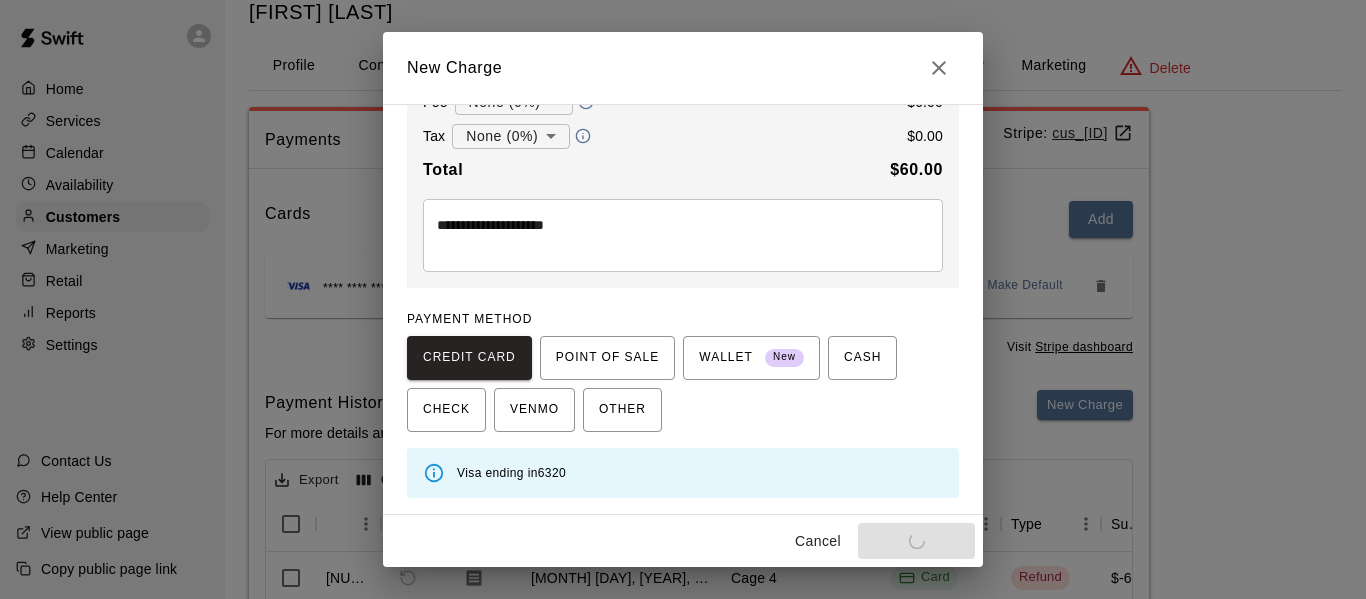 type on "*" 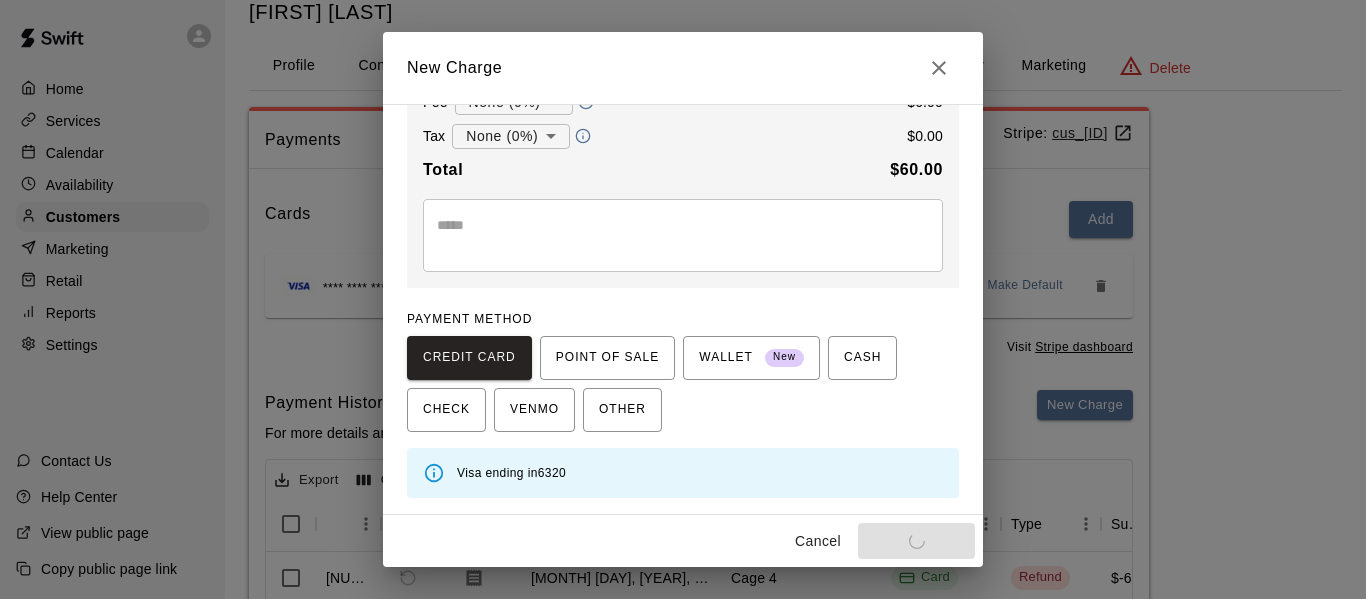 type 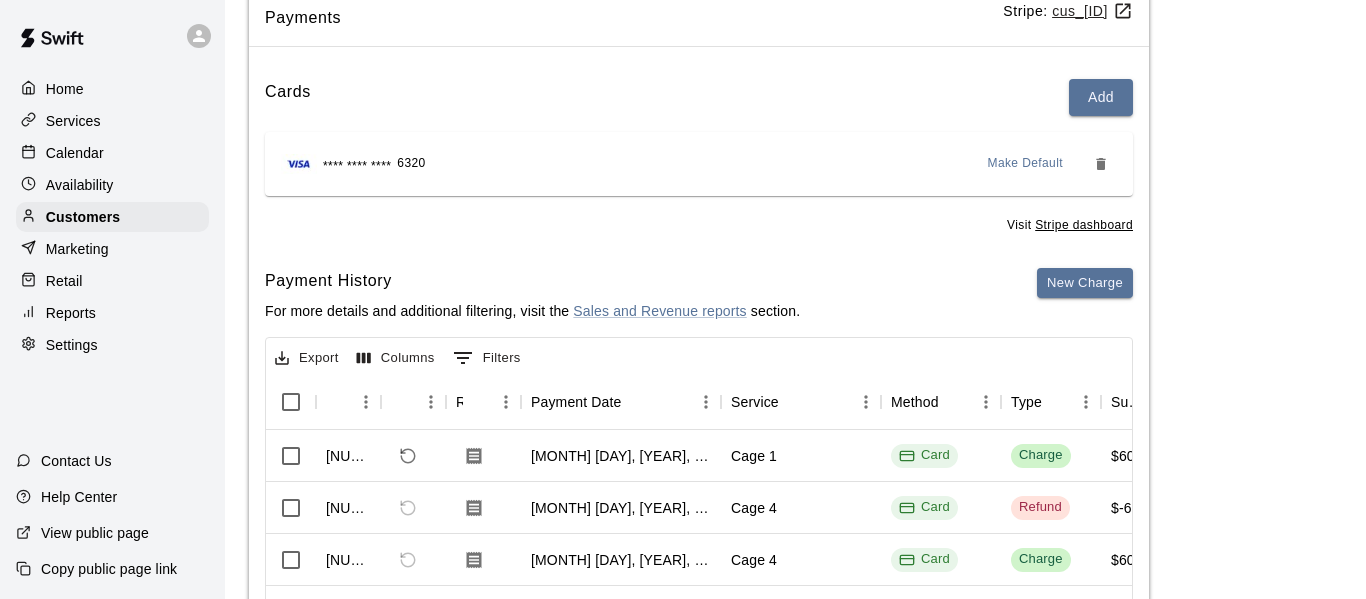 scroll, scrollTop: 187, scrollLeft: 0, axis: vertical 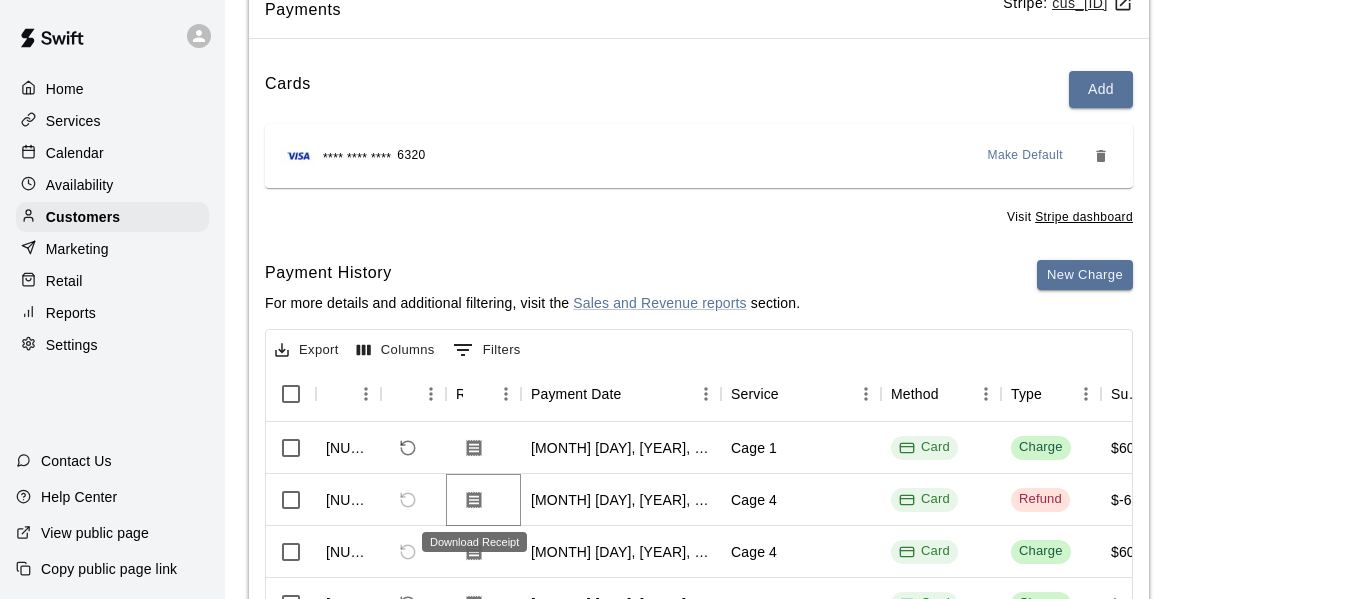 click 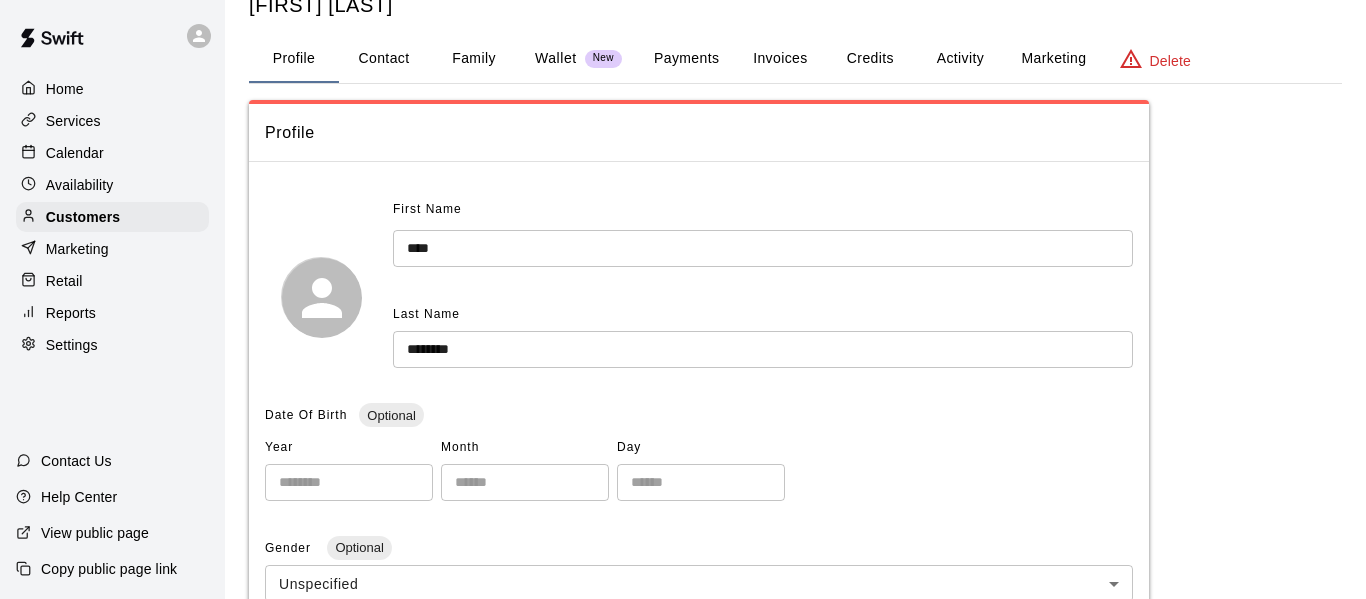 scroll, scrollTop: 66, scrollLeft: 0, axis: vertical 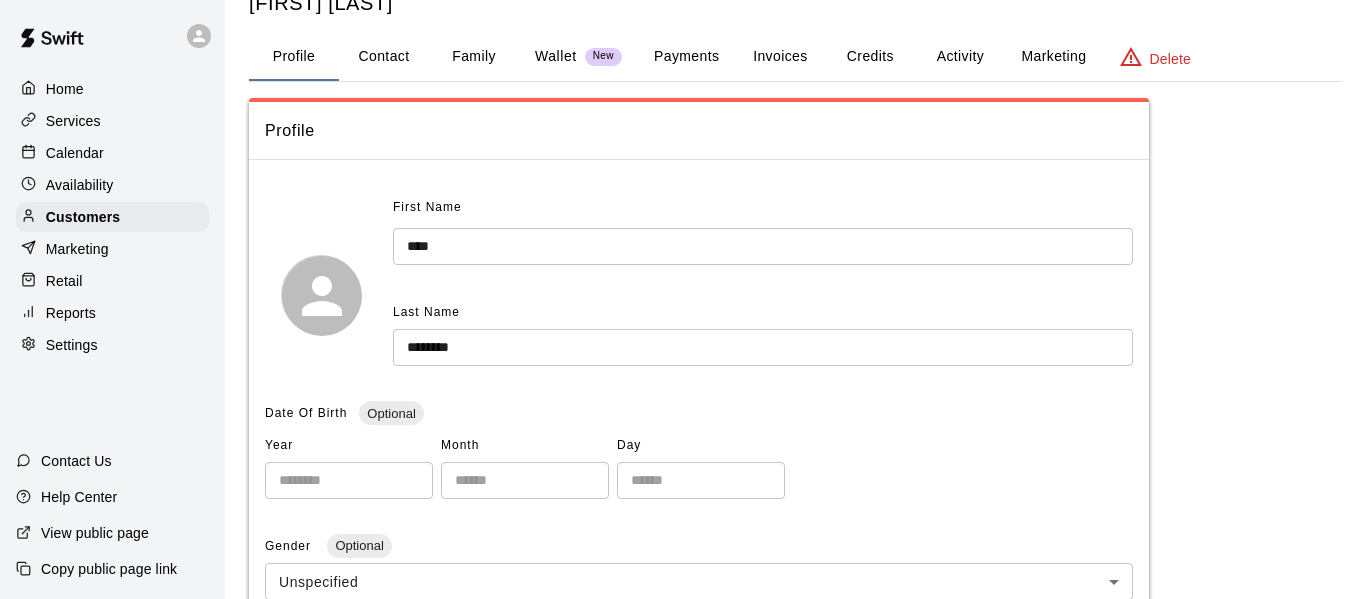 click on "Payments" at bounding box center (686, 57) 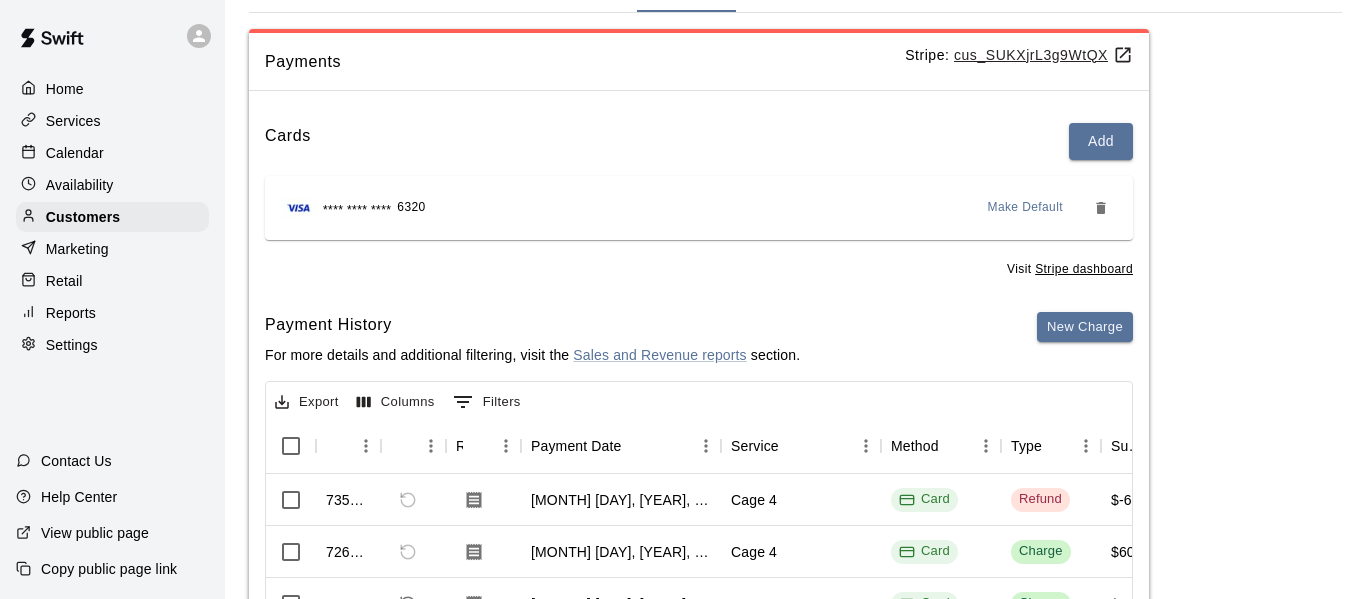 scroll, scrollTop: 136, scrollLeft: 0, axis: vertical 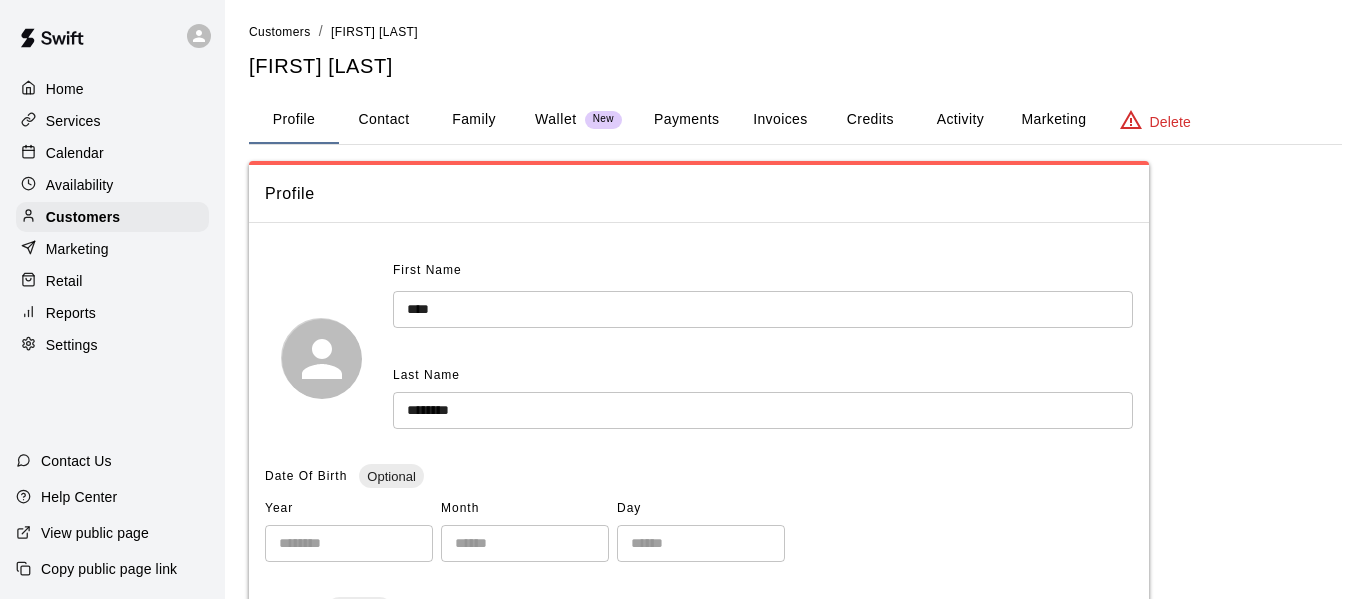 click on "Contact" at bounding box center (384, 120) 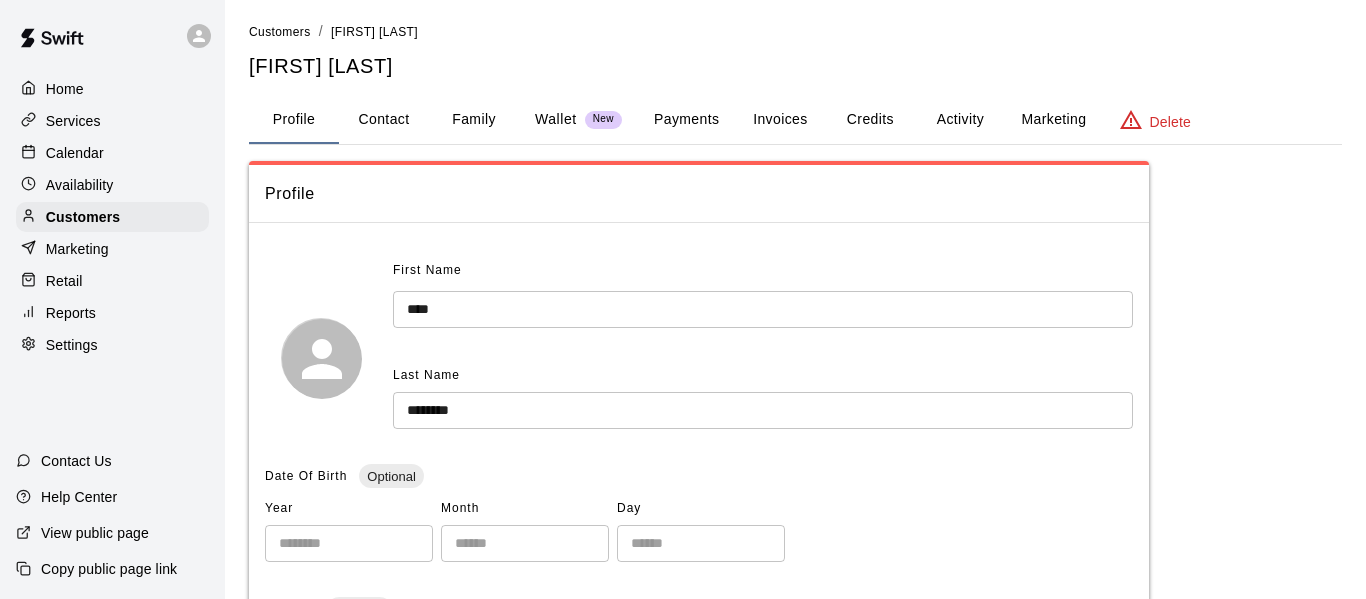 scroll, scrollTop: 0, scrollLeft: 0, axis: both 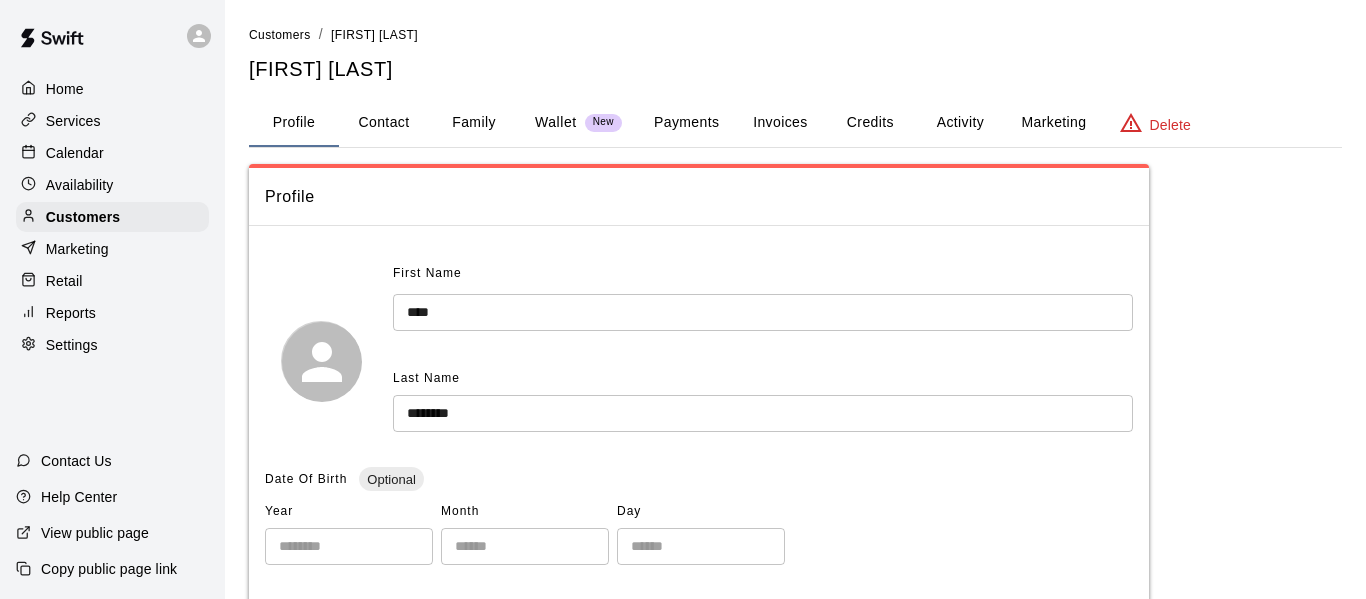 click on "Contact" at bounding box center [384, 123] 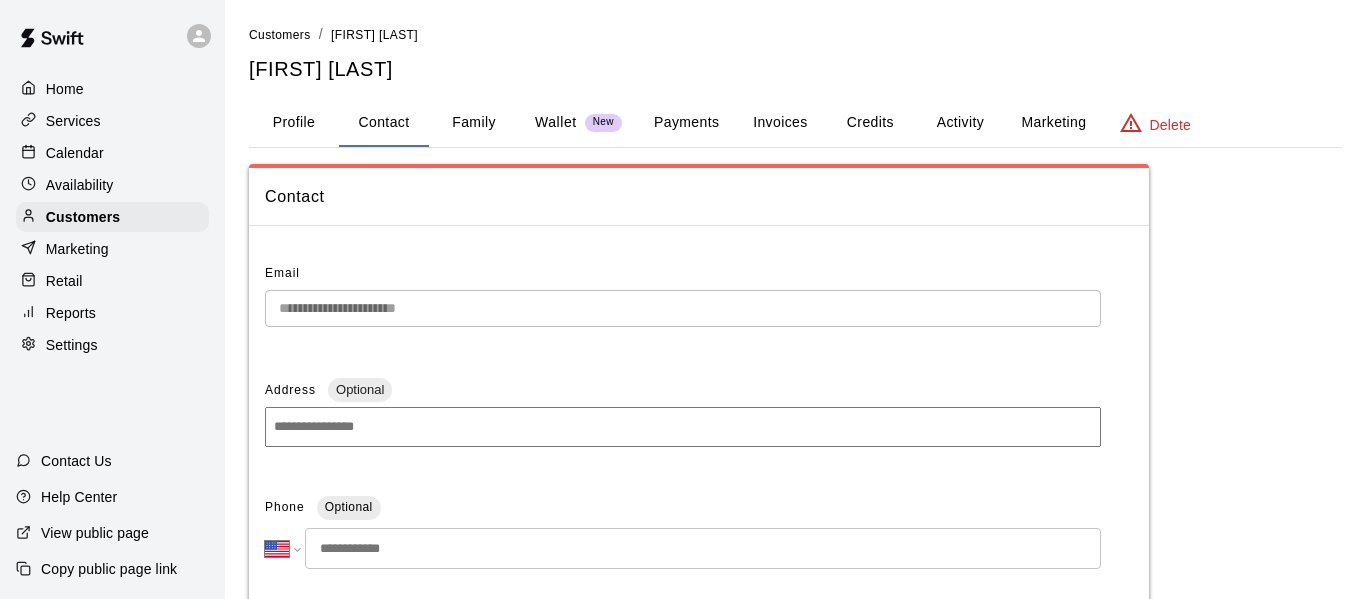 click on "Payments" at bounding box center (686, 123) 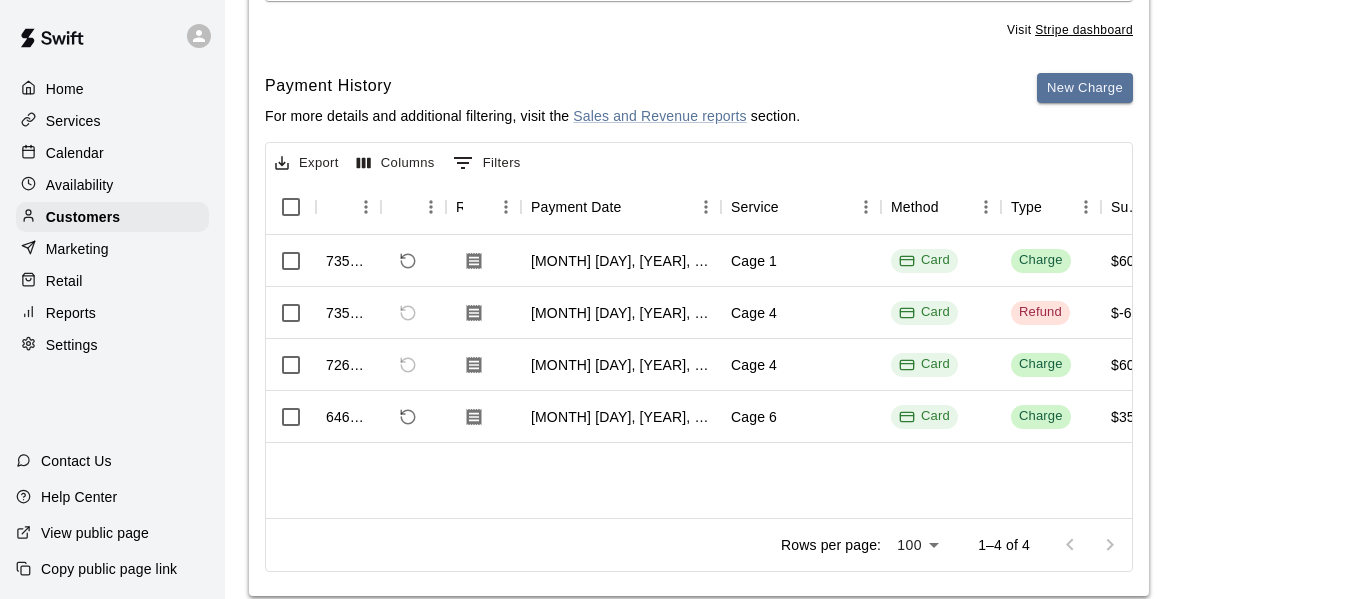 scroll, scrollTop: 379, scrollLeft: 0, axis: vertical 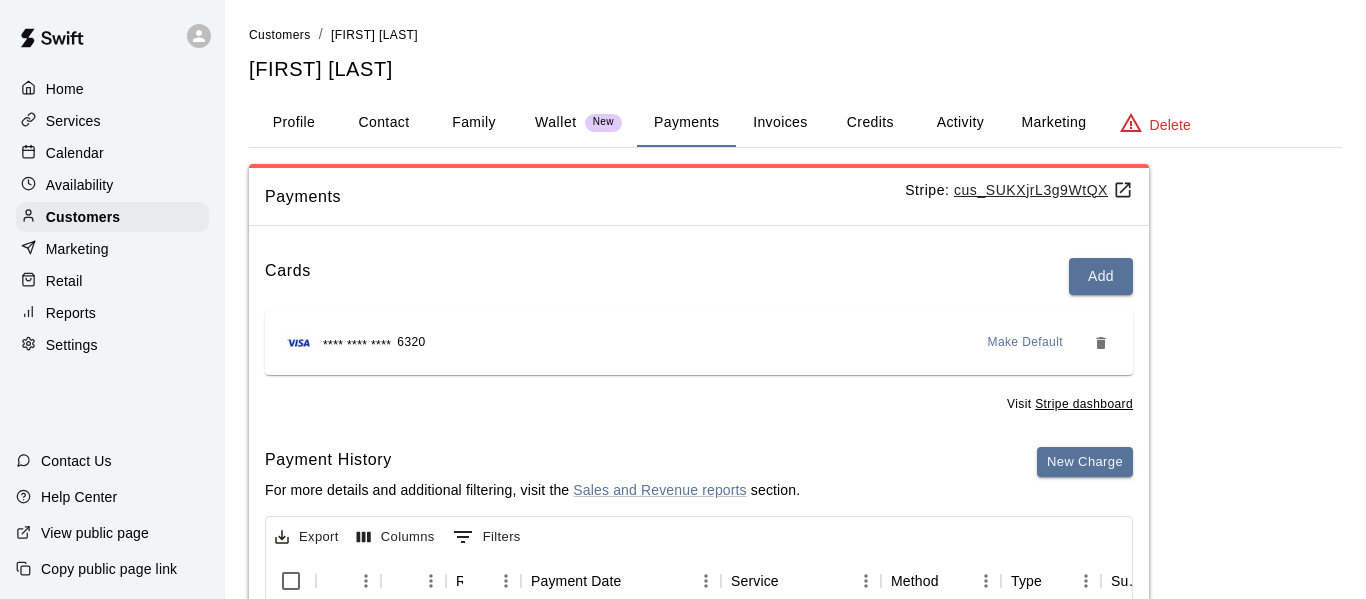 click on "Calendar" at bounding box center [112, 153] 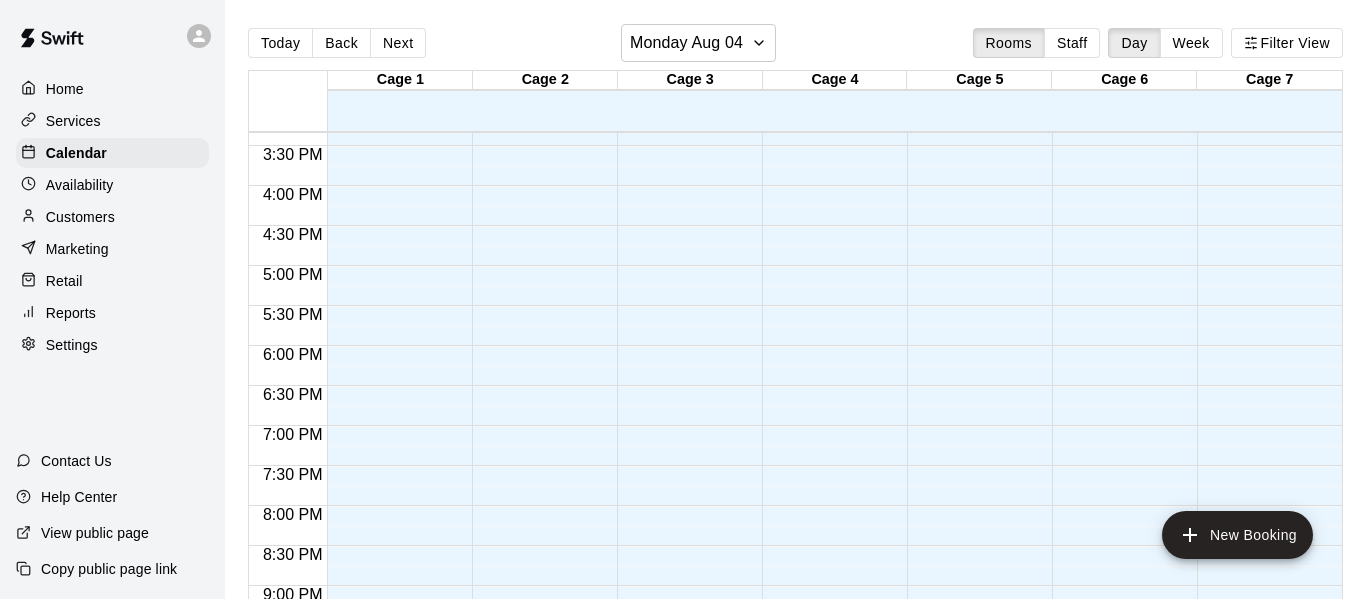 scroll, scrollTop: 1253, scrollLeft: 0, axis: vertical 